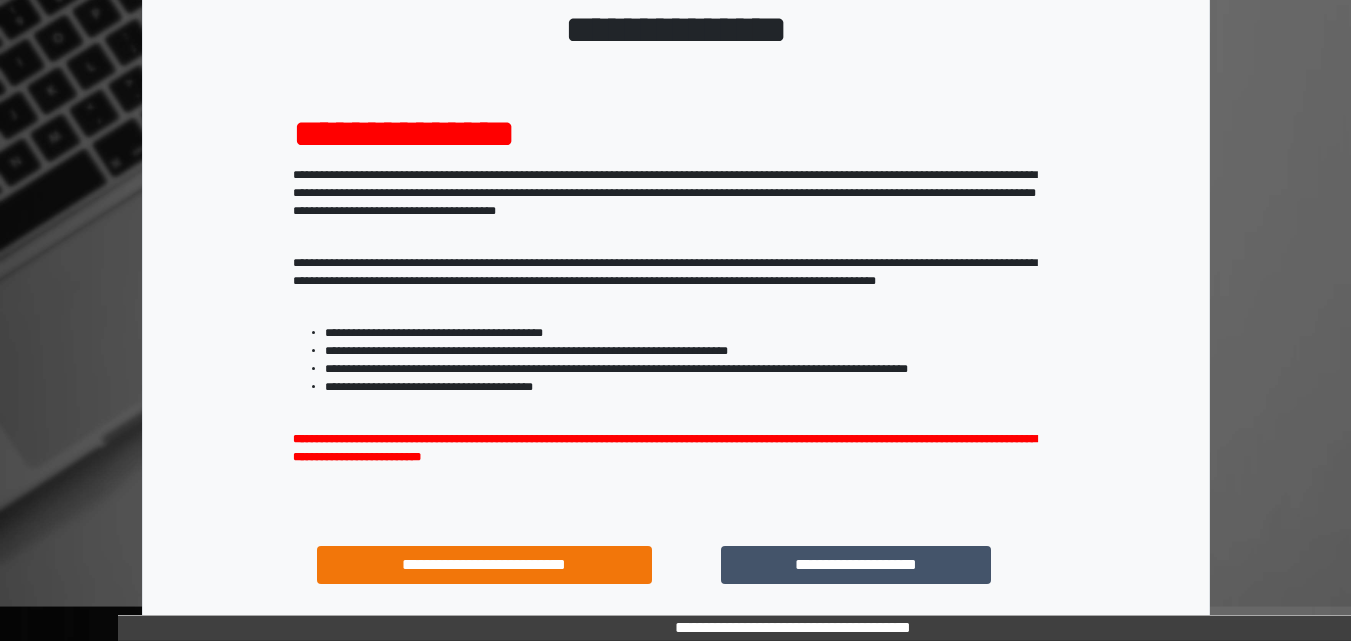 scroll, scrollTop: 200, scrollLeft: 0, axis: vertical 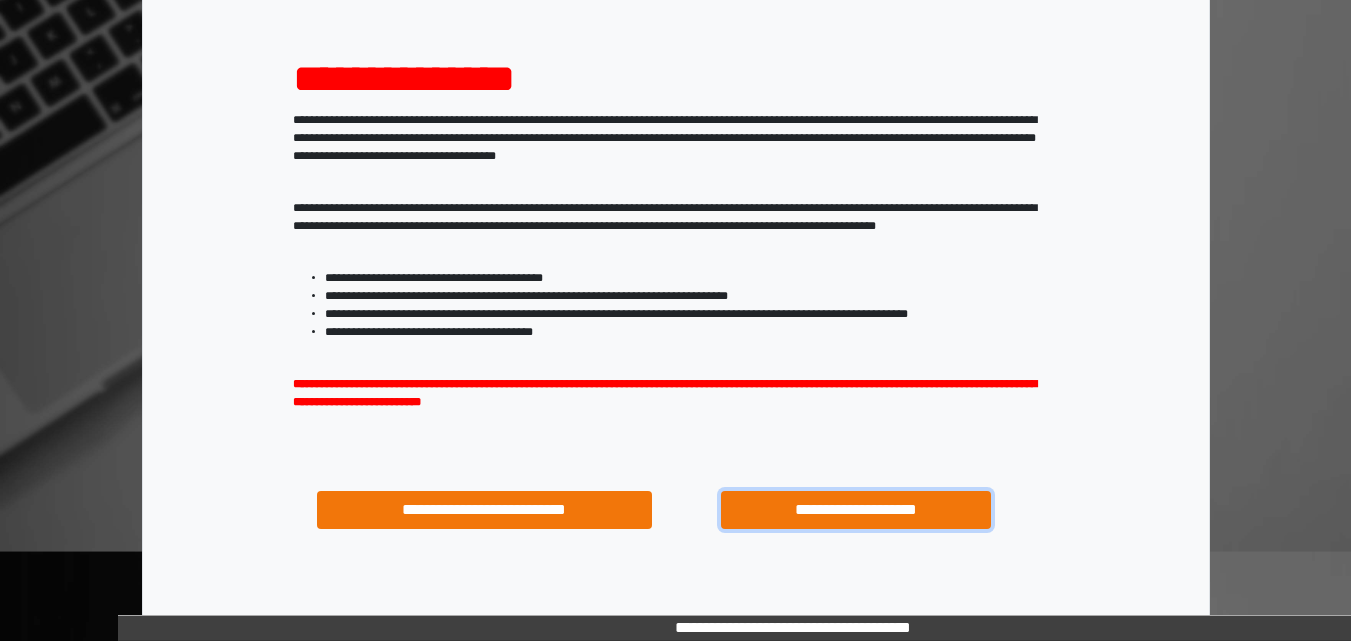 click on "**********" at bounding box center (855, 510) 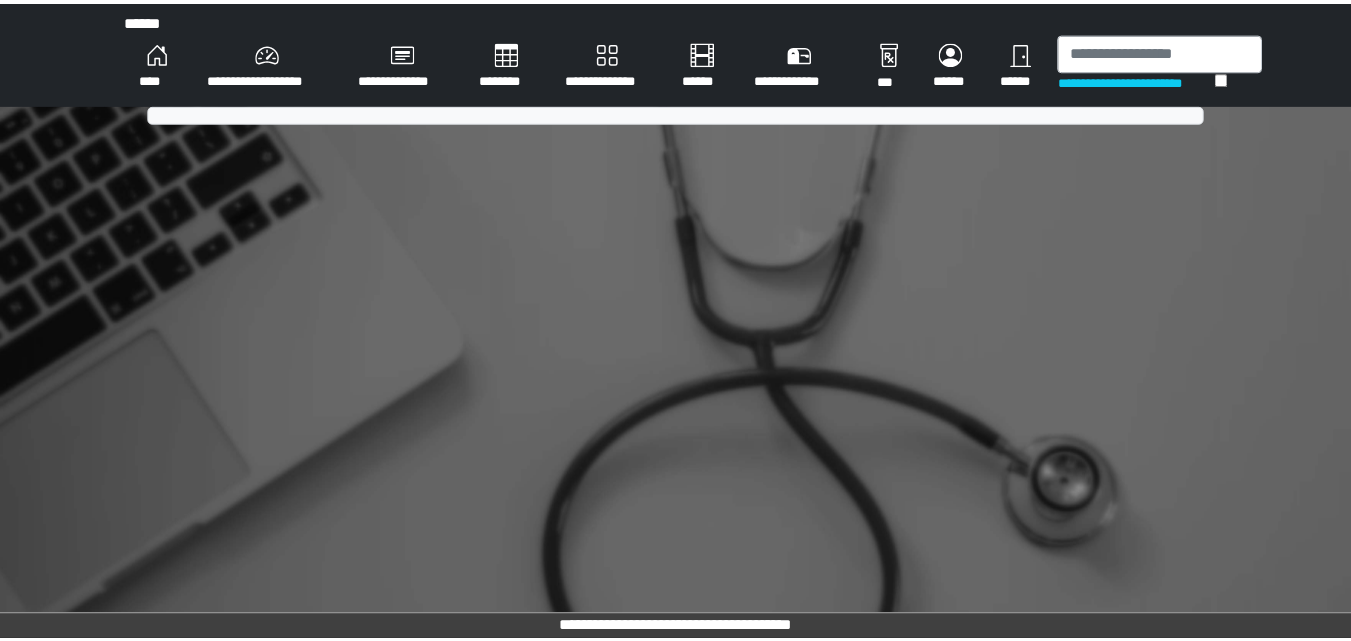 scroll, scrollTop: 0, scrollLeft: 0, axis: both 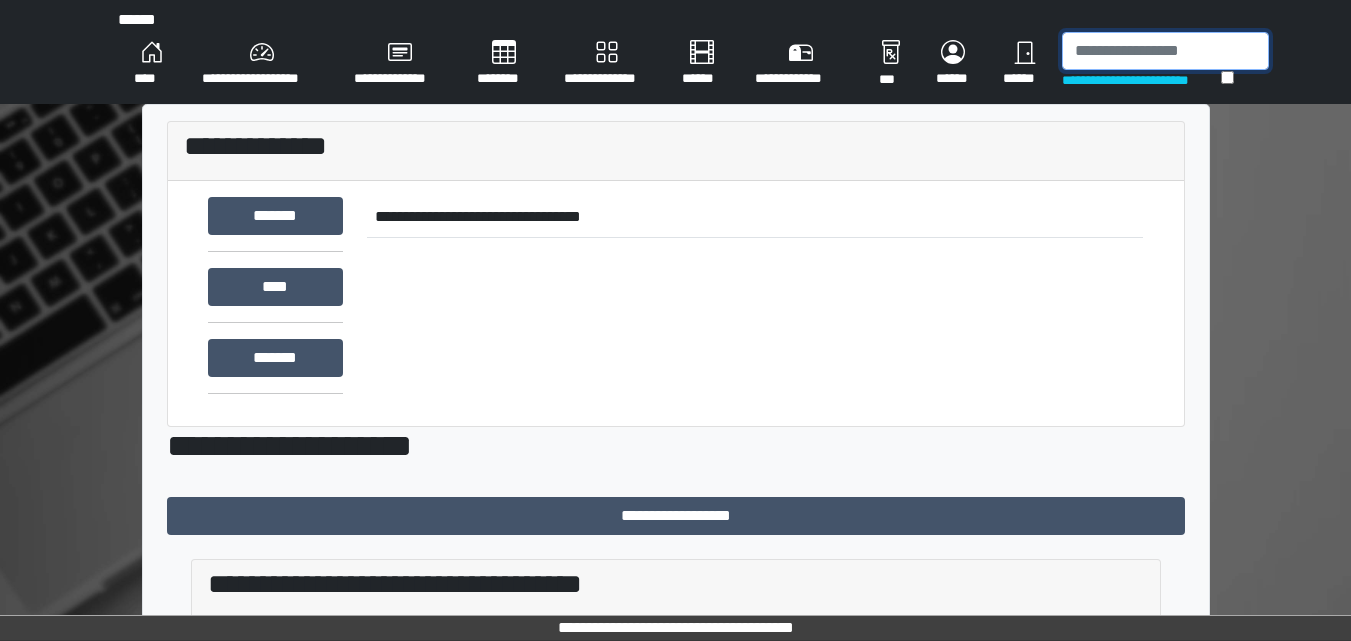 click at bounding box center [1165, 51] 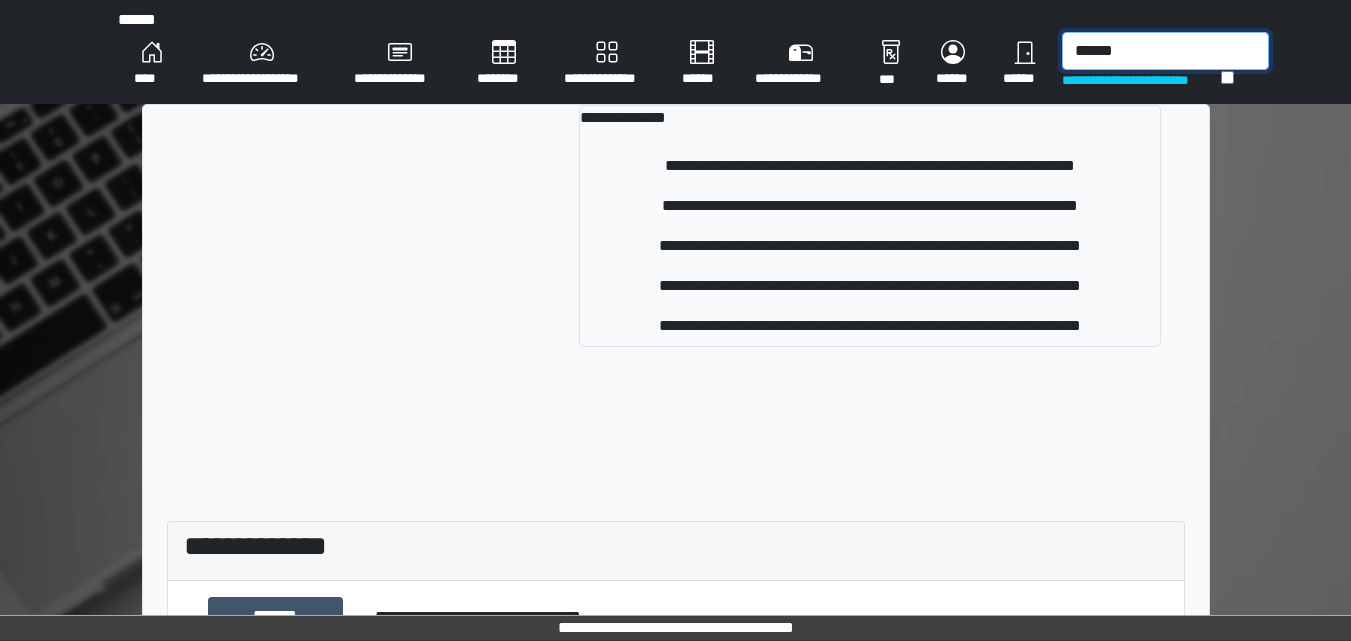 type on "******" 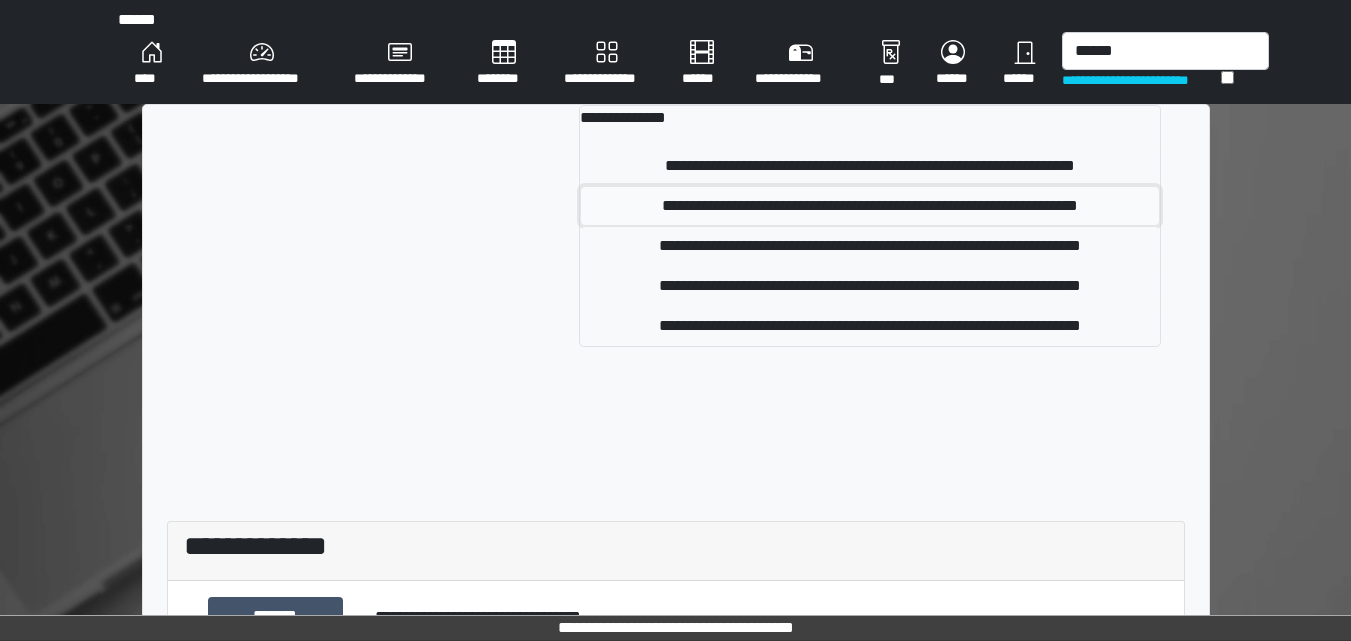 click on "**********" at bounding box center (870, 166) 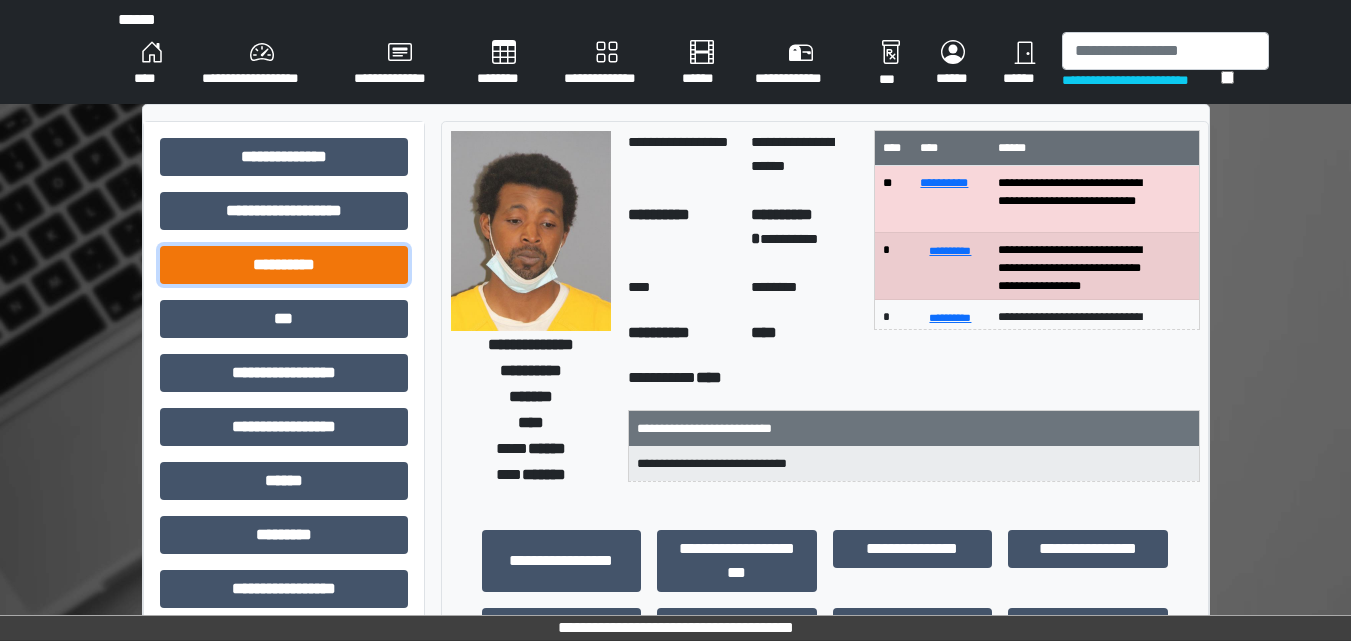 click on "**********" at bounding box center [284, 157] 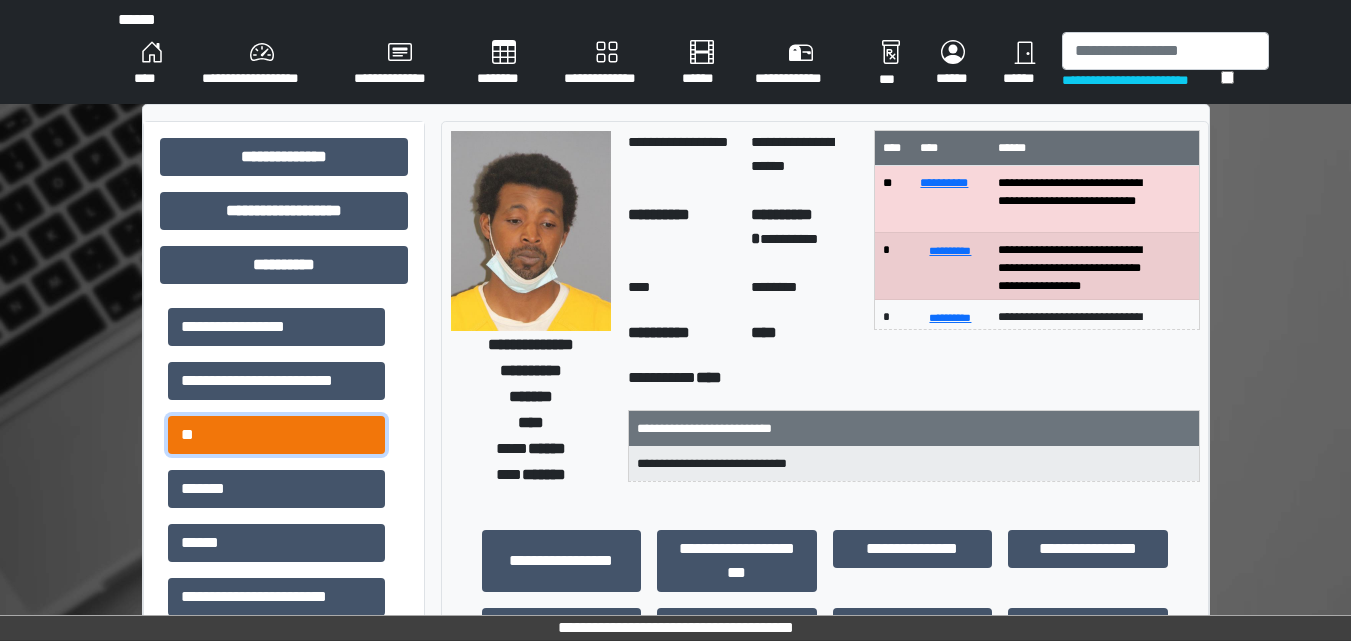 click on "**" at bounding box center (276, 327) 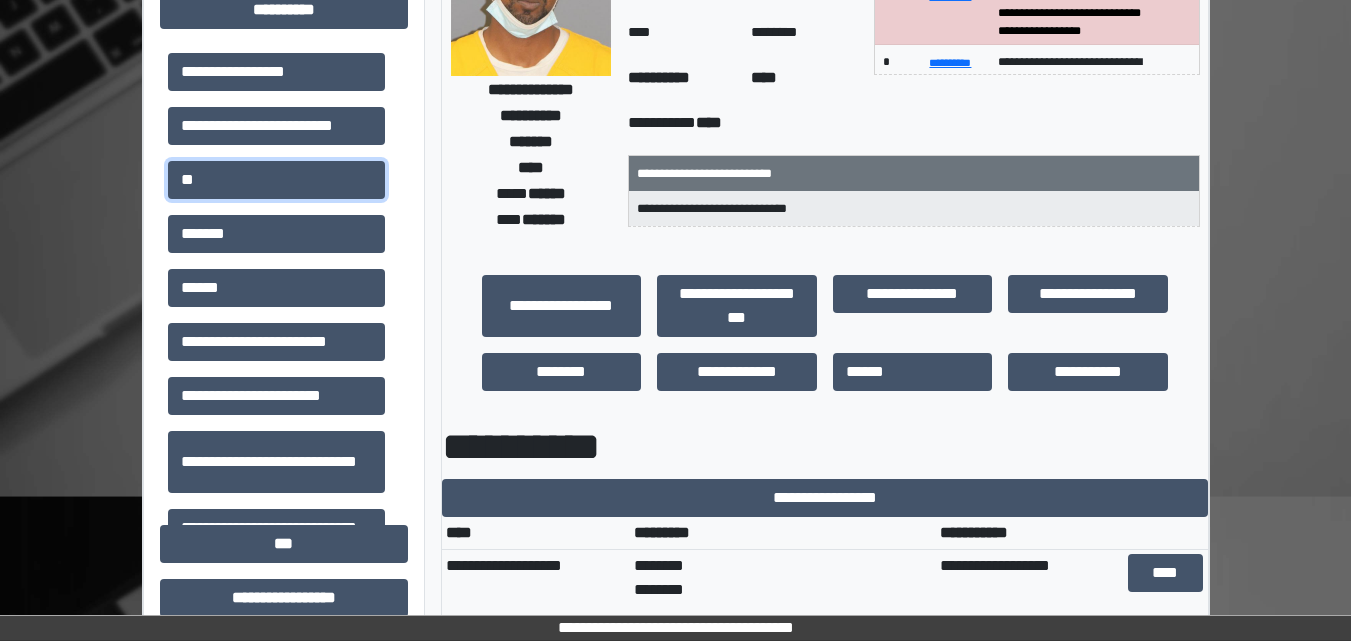 scroll, scrollTop: 300, scrollLeft: 0, axis: vertical 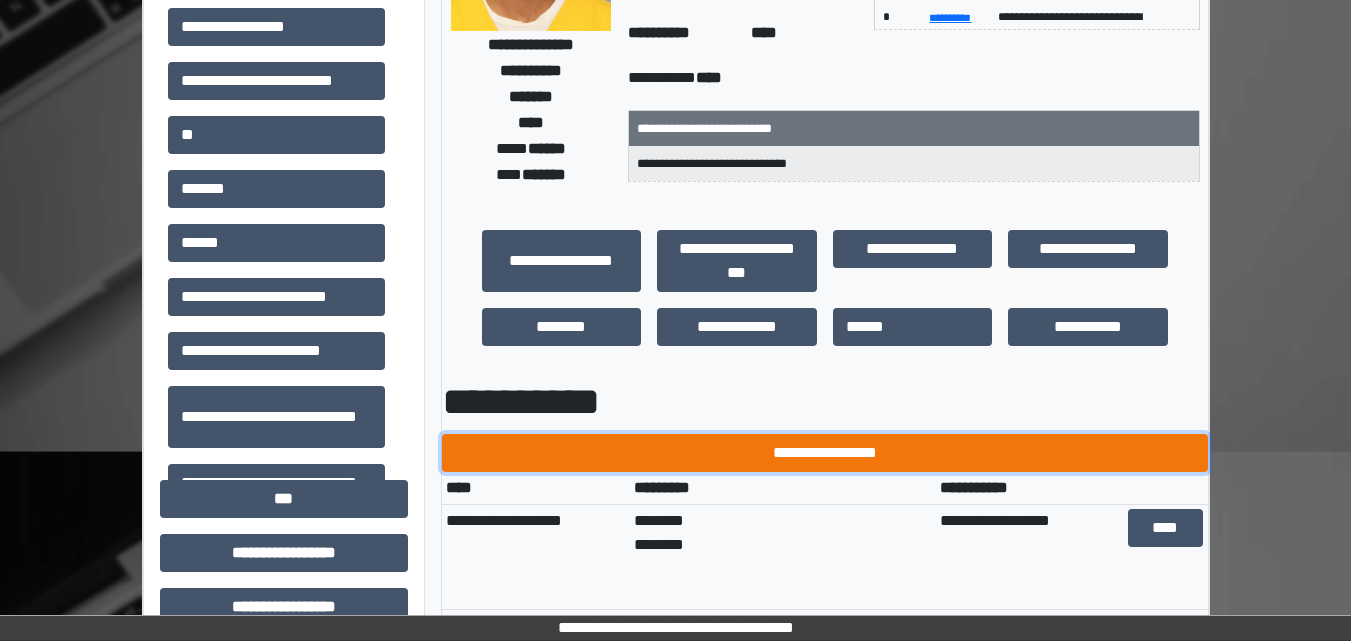 click on "**********" at bounding box center [825, 453] 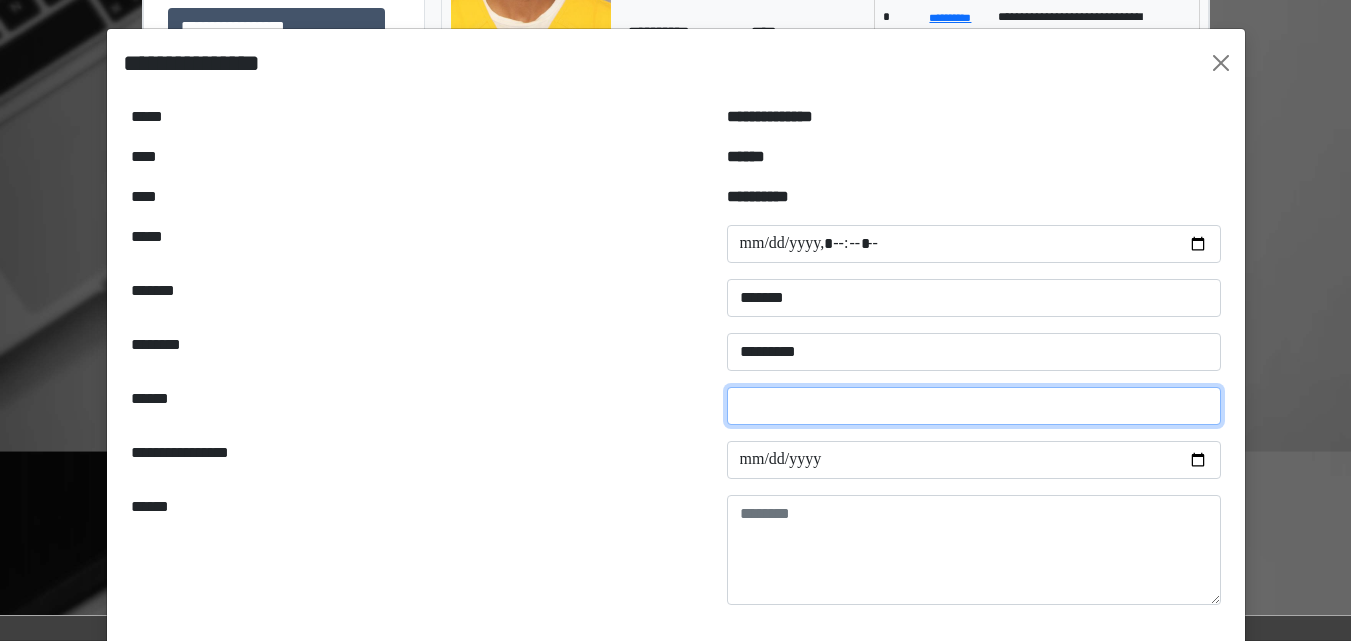 click at bounding box center [974, 406] 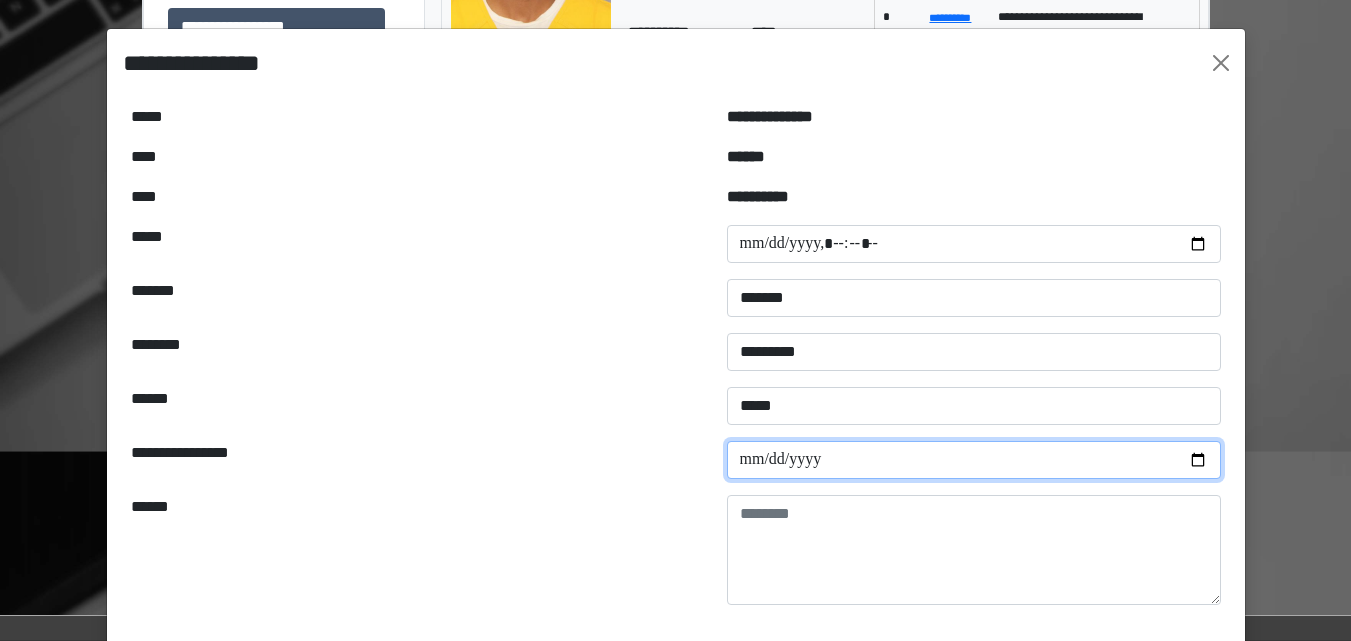 click at bounding box center [974, 460] 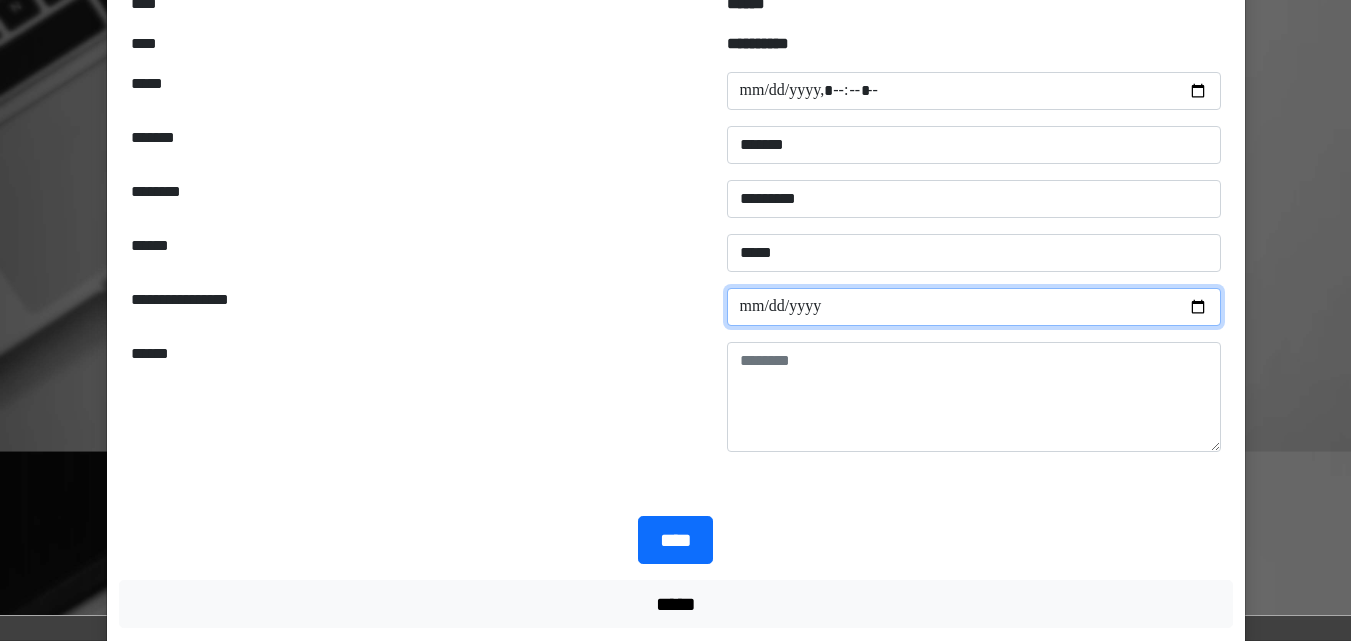scroll, scrollTop: 185, scrollLeft: 0, axis: vertical 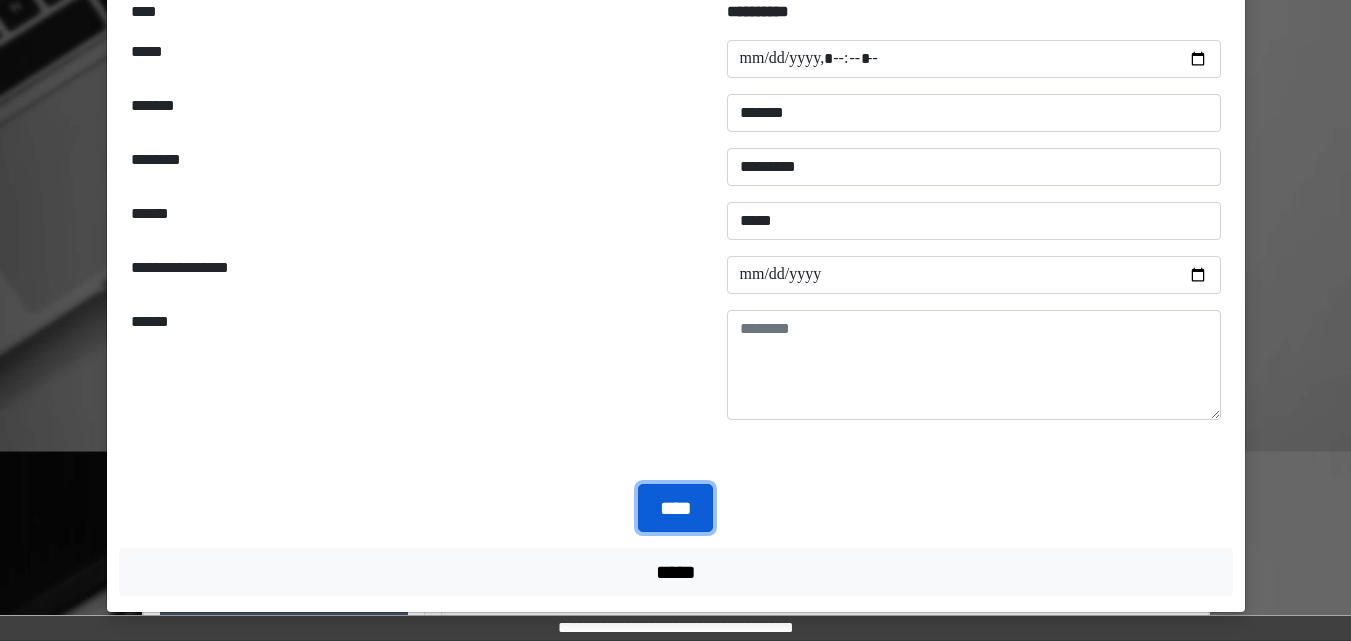 click on "****" at bounding box center [675, 508] 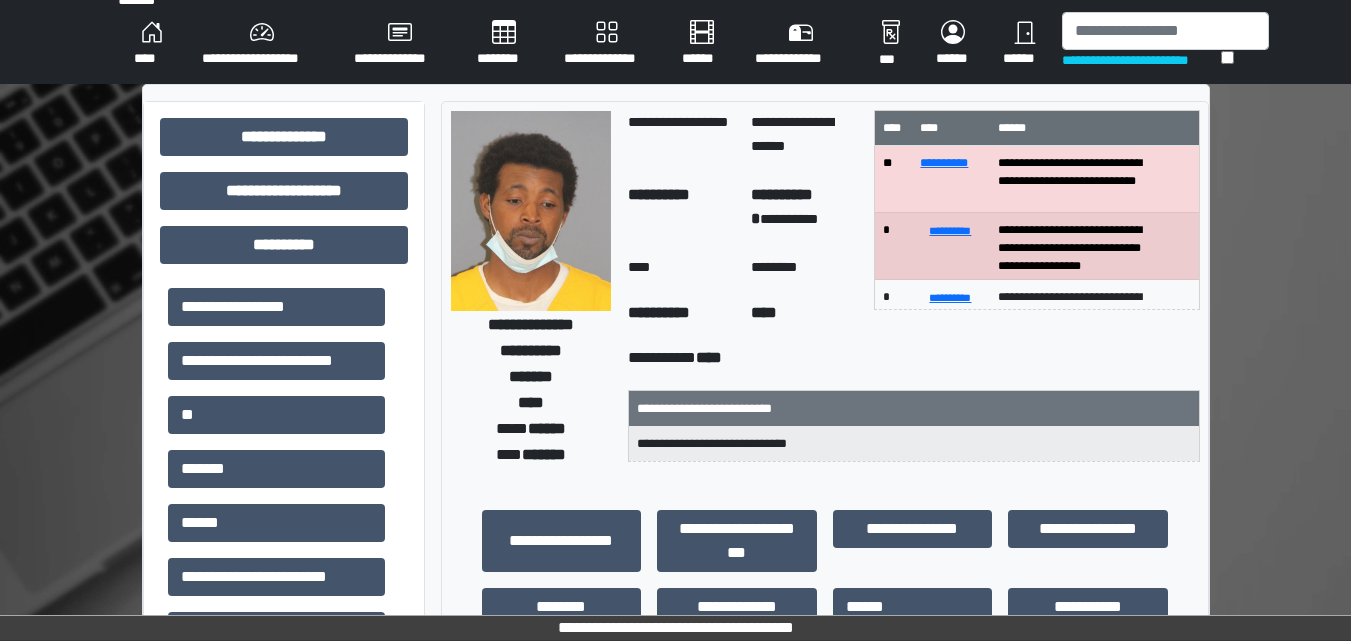 scroll, scrollTop: 0, scrollLeft: 0, axis: both 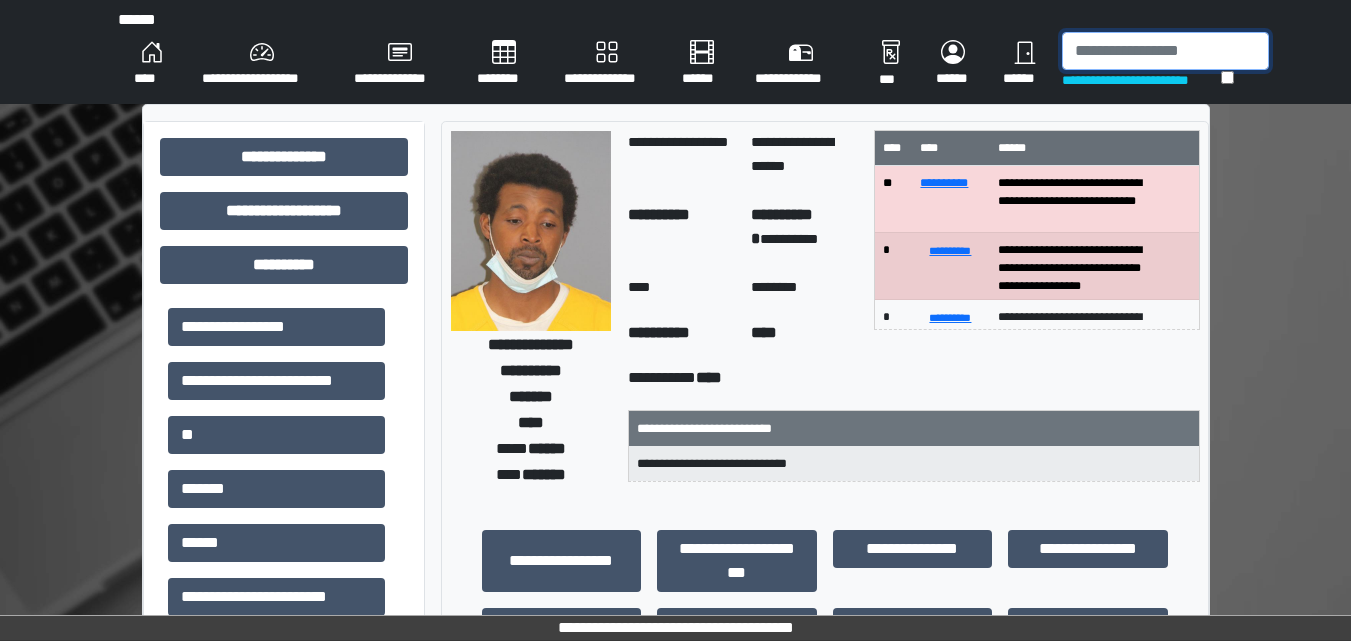 click at bounding box center [1165, 51] 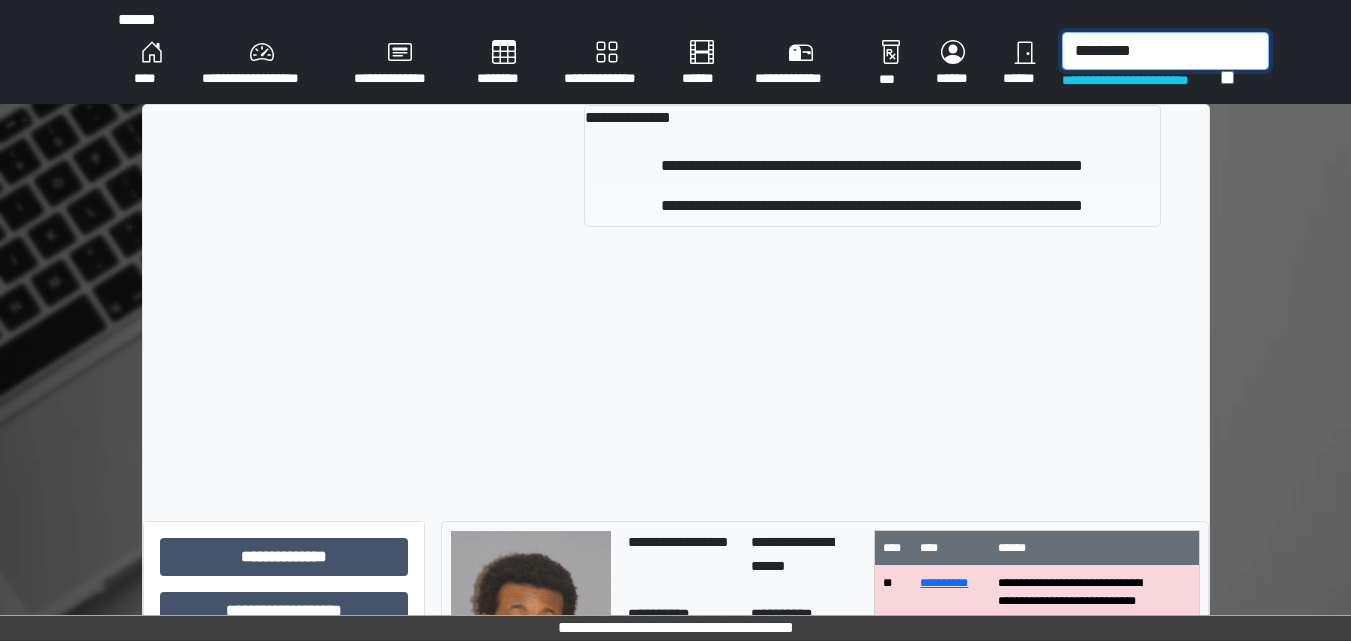 type on "*********" 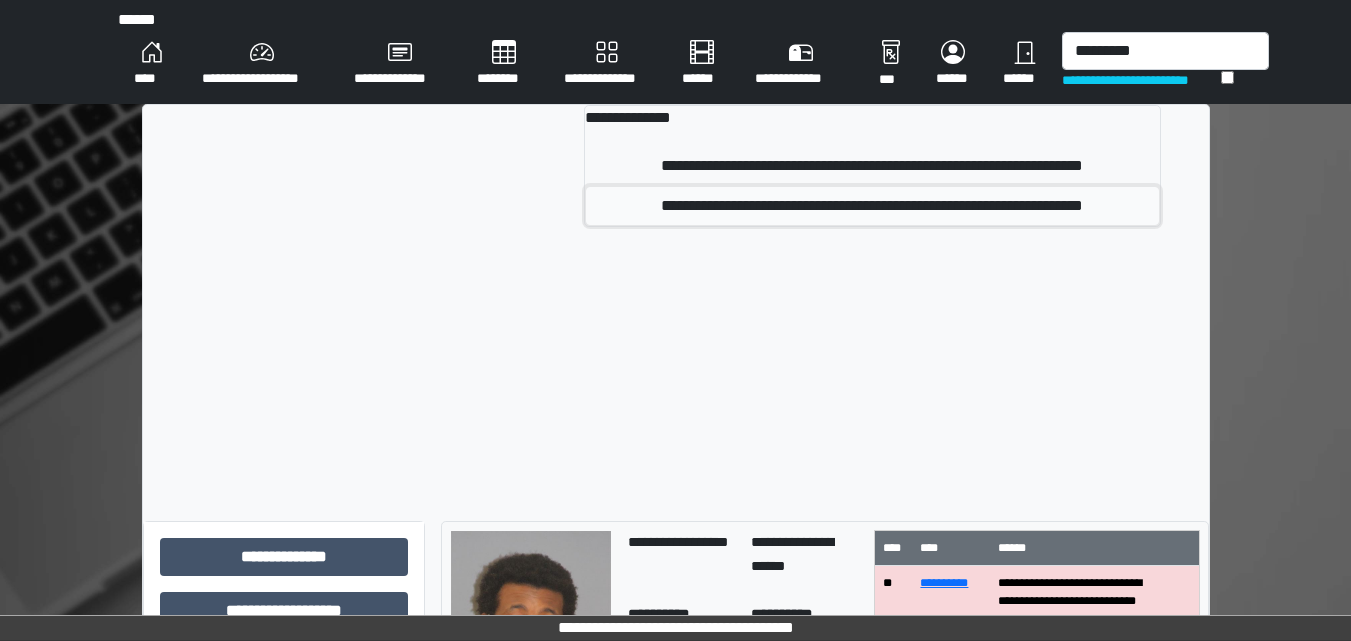 click on "**********" at bounding box center [872, 166] 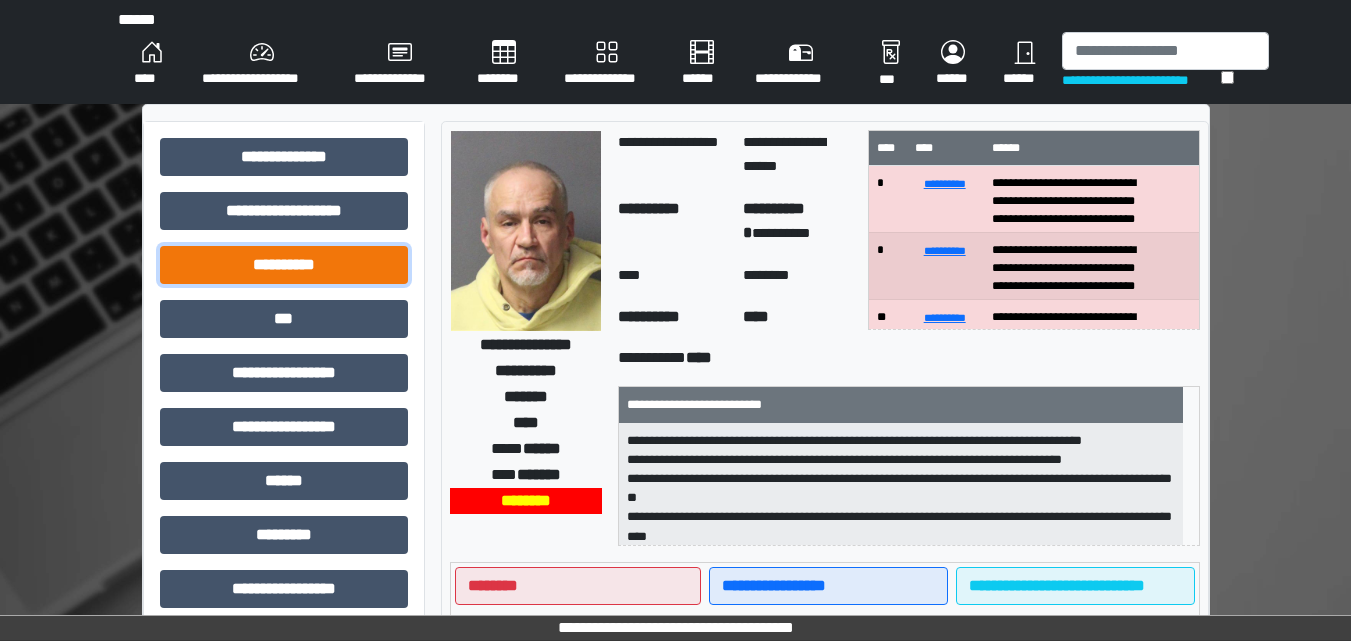 click on "**********" at bounding box center (284, 157) 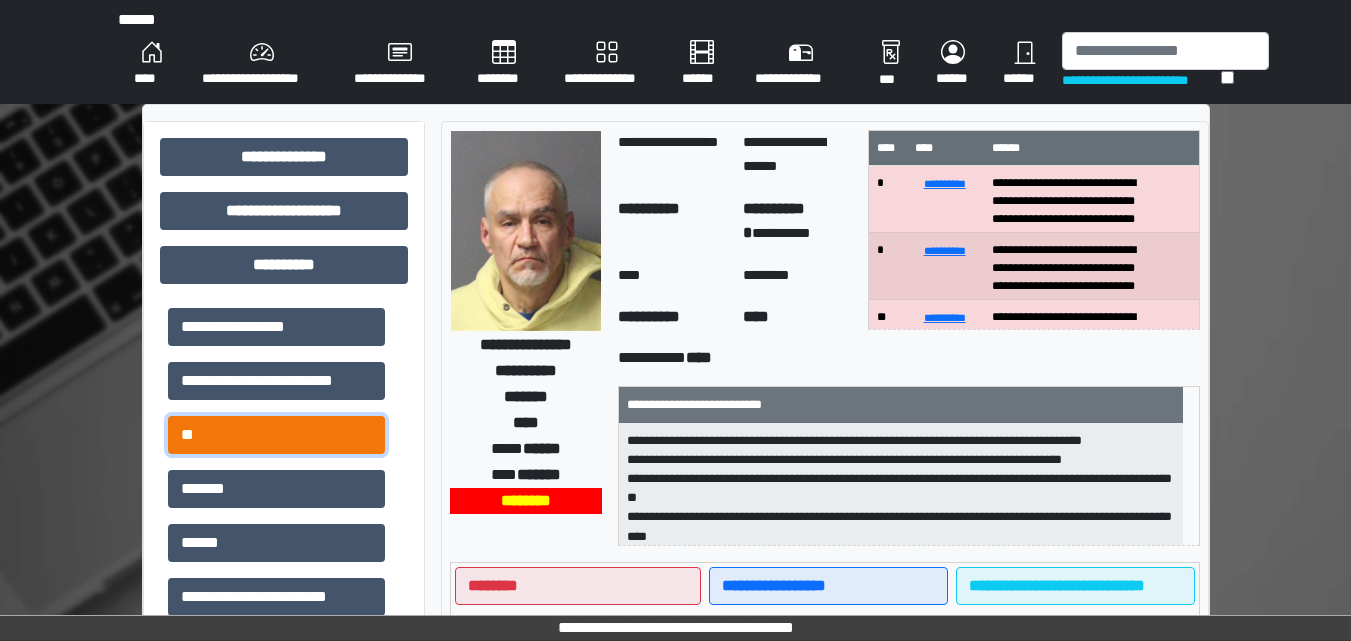 click on "**" at bounding box center [276, 327] 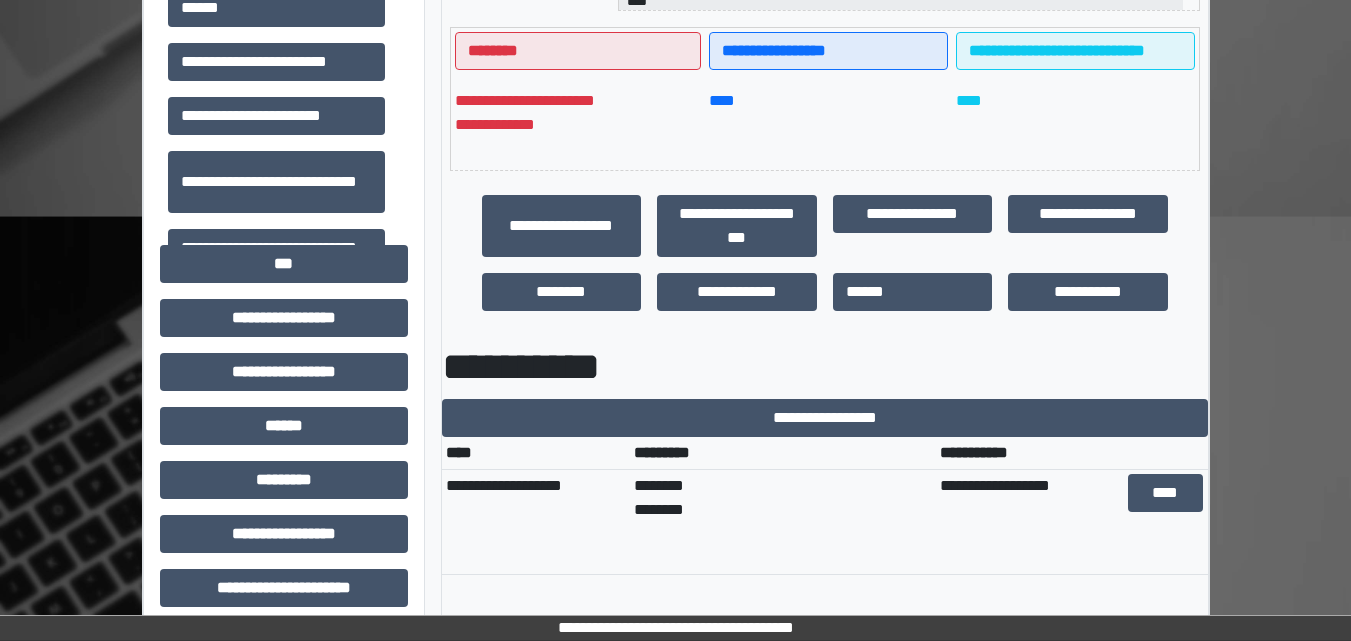 scroll, scrollTop: 600, scrollLeft: 0, axis: vertical 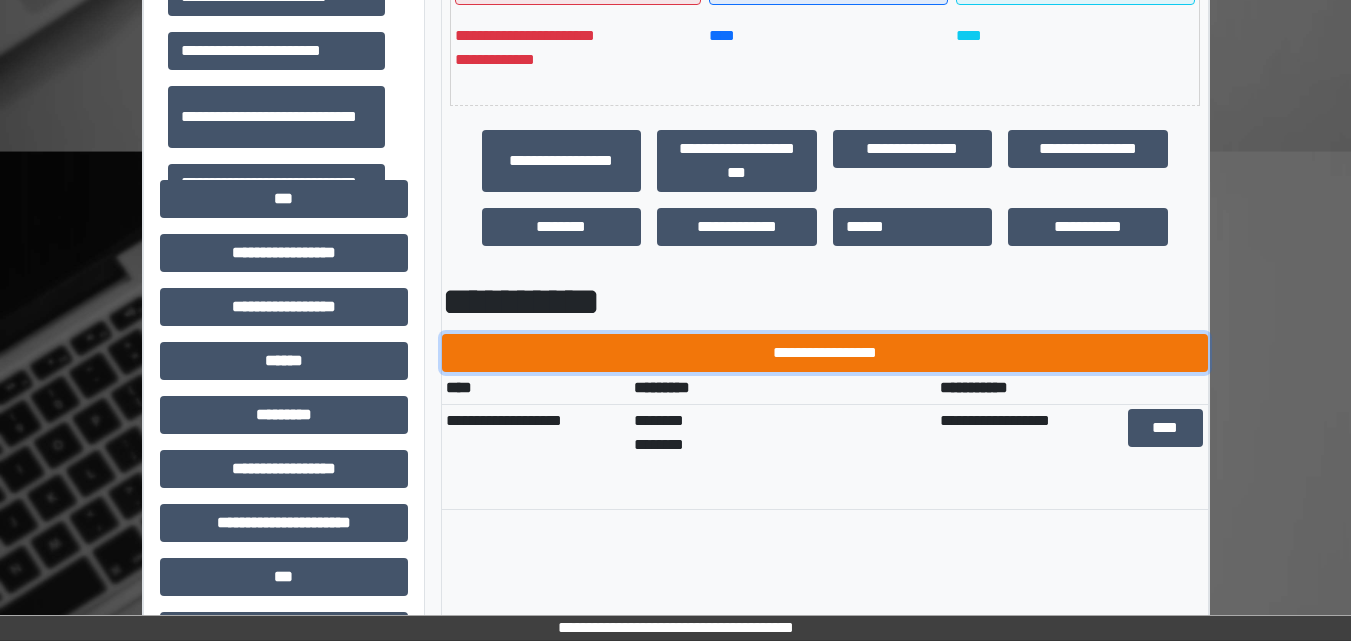 click on "**********" at bounding box center (825, 353) 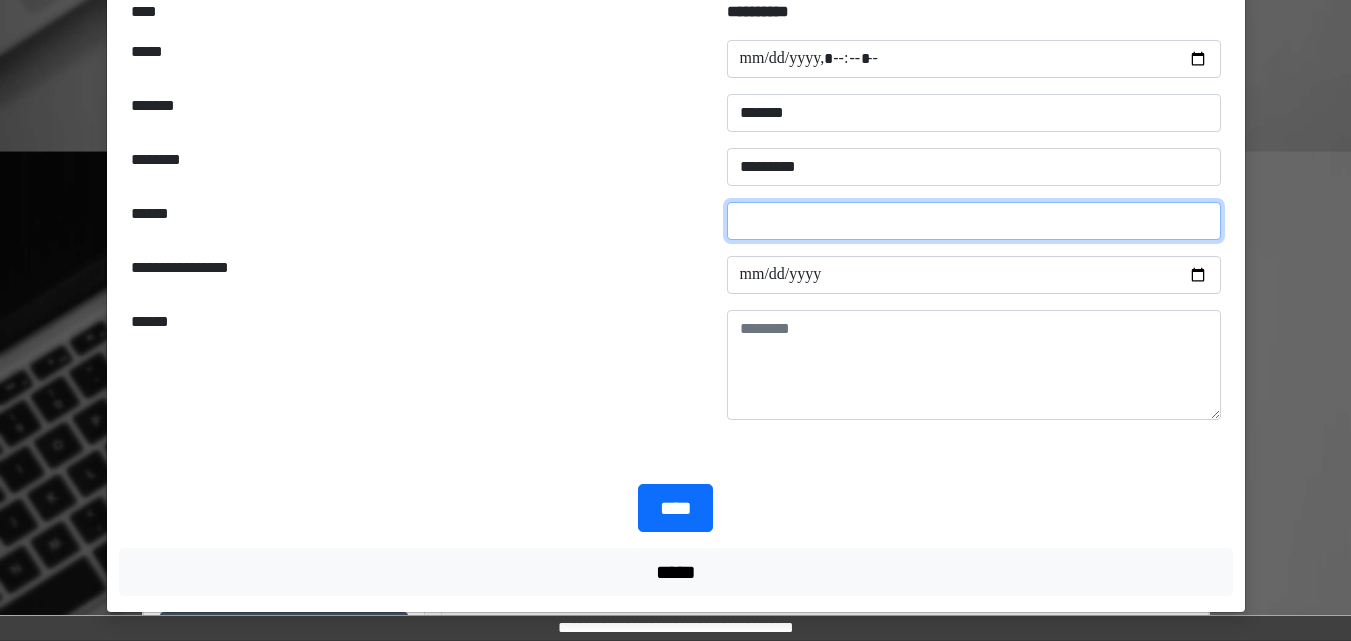 click at bounding box center (974, 221) 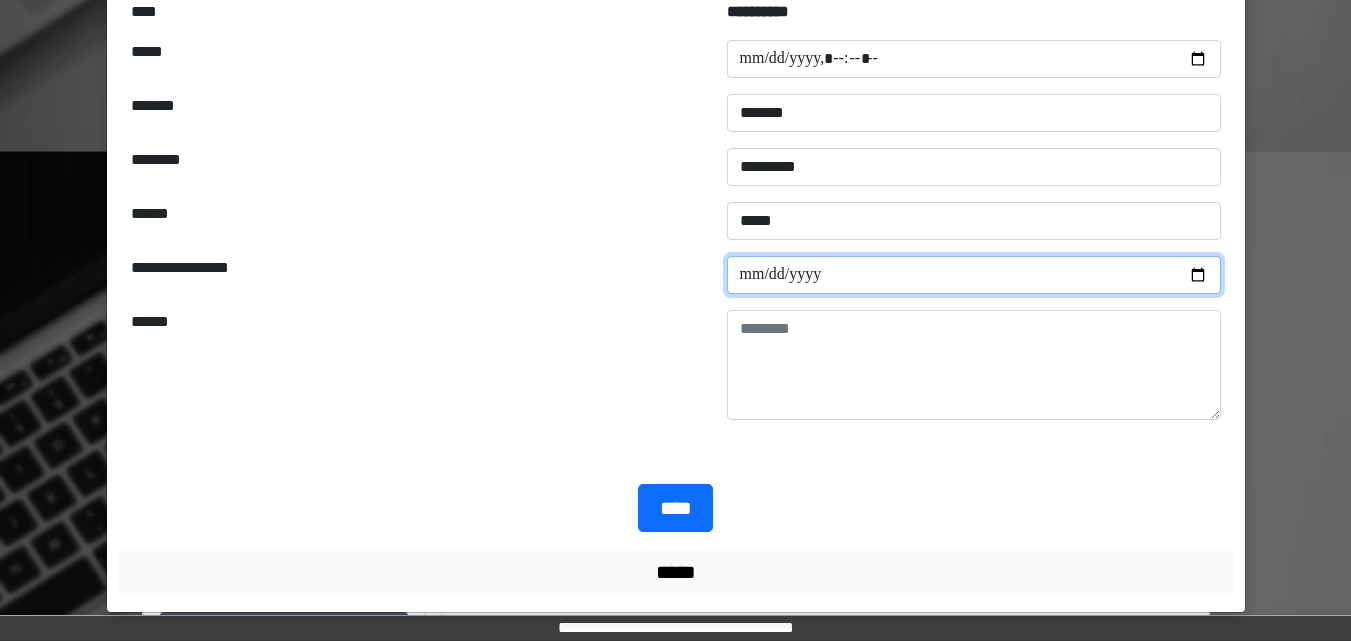 click at bounding box center [974, 275] 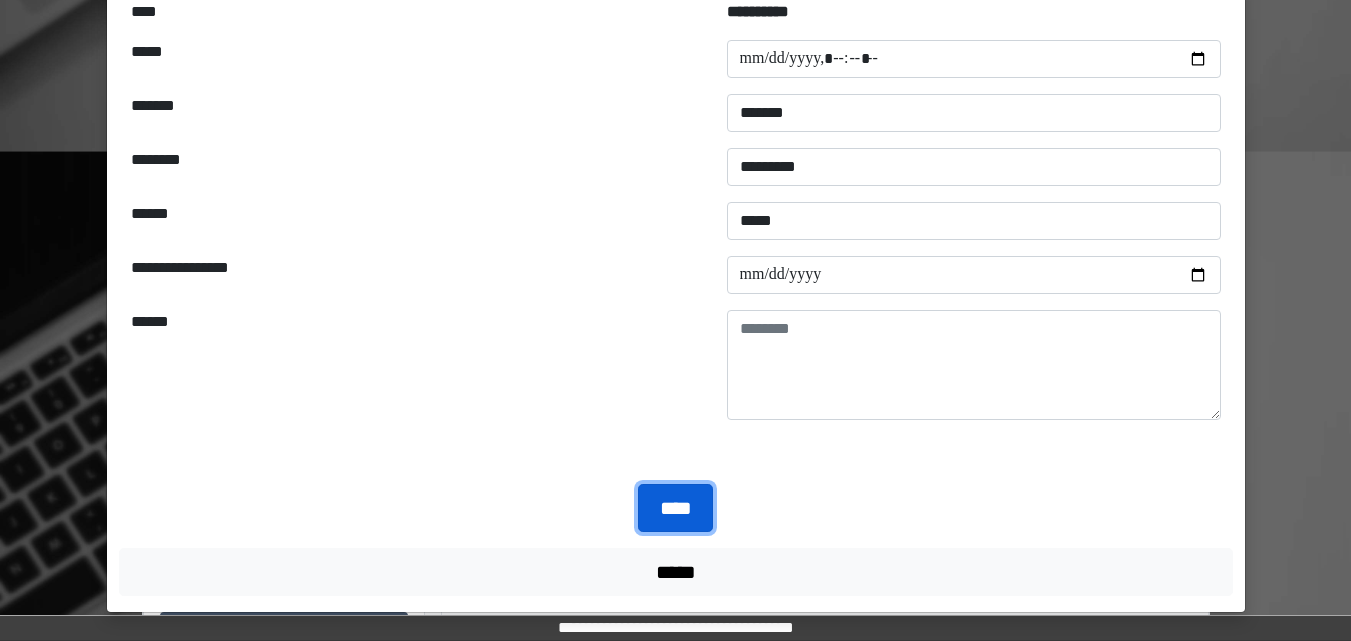 click on "****" at bounding box center (675, 508) 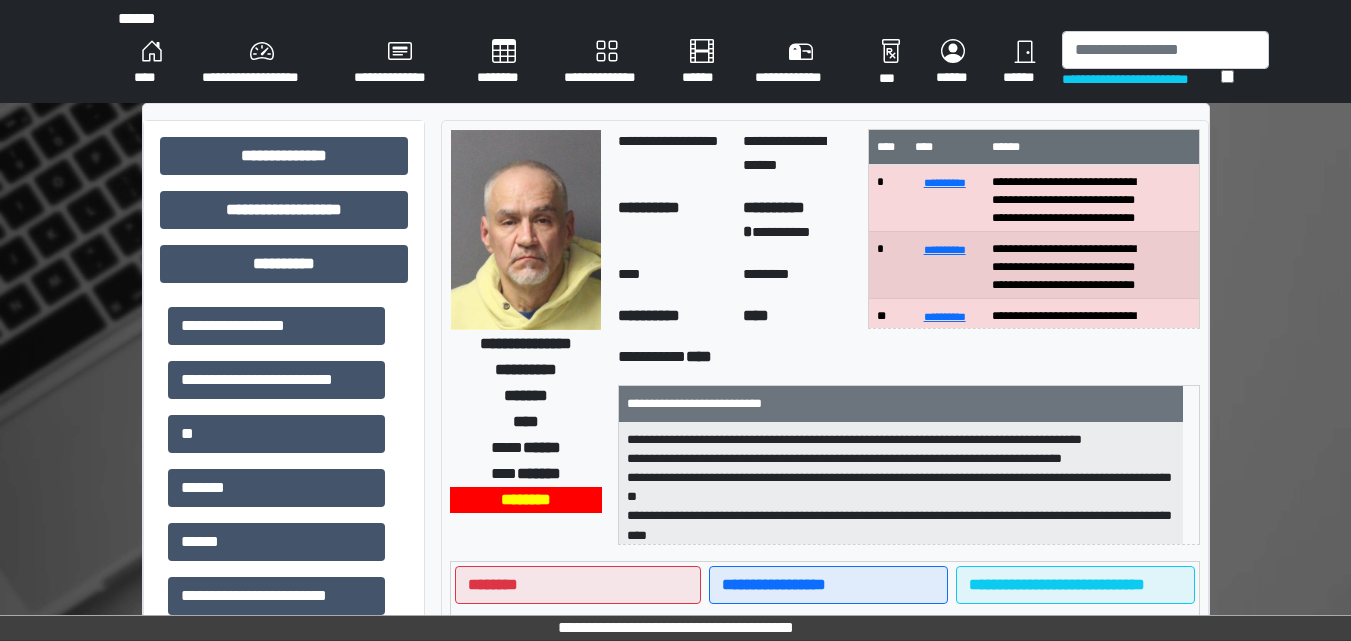 scroll, scrollTop: 0, scrollLeft: 0, axis: both 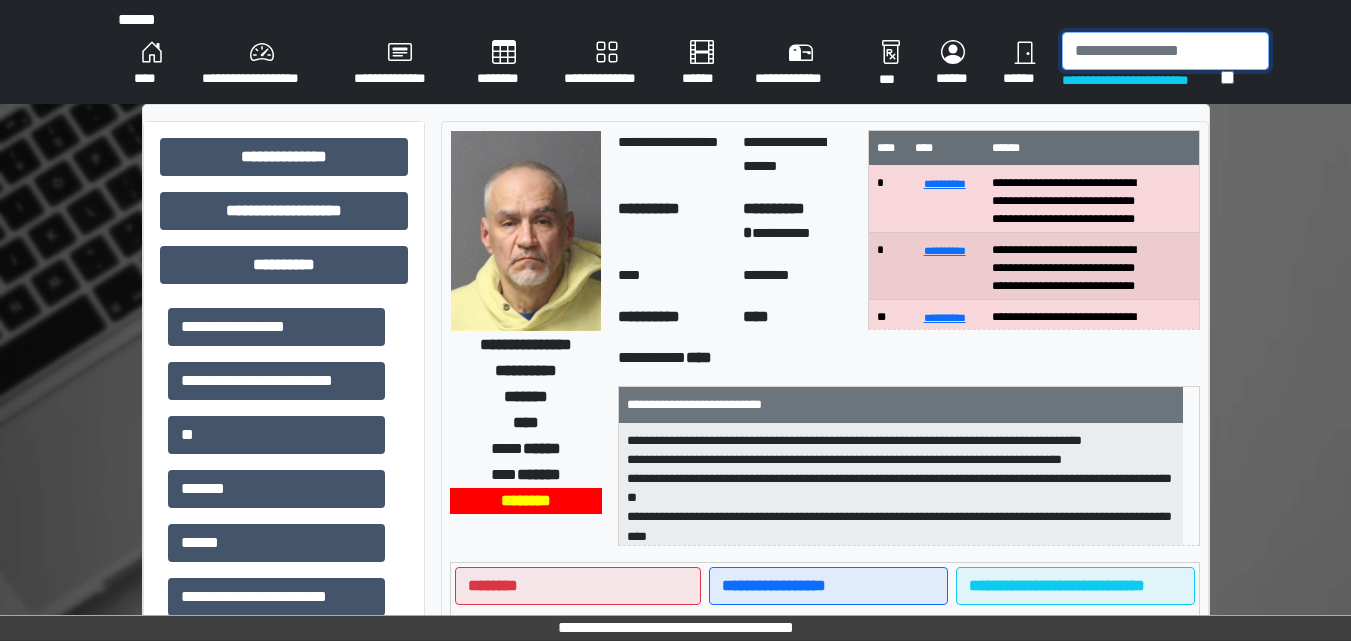 click at bounding box center (1165, 51) 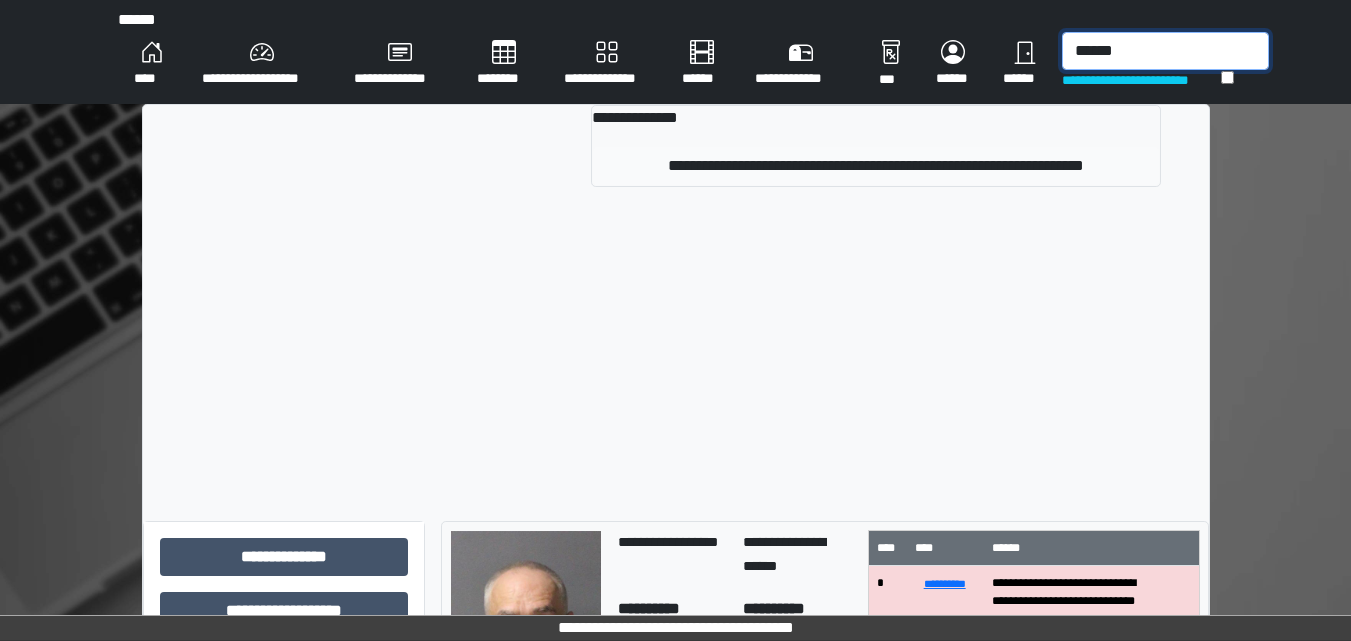 type on "******" 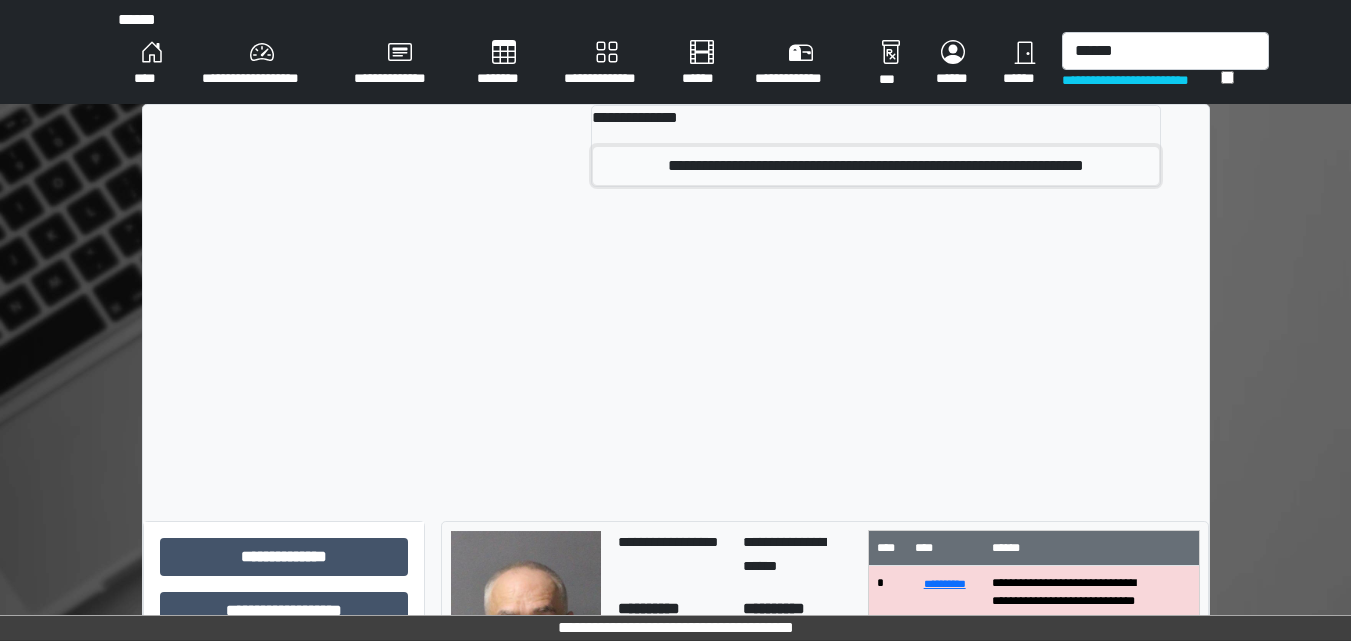 click on "**********" at bounding box center [875, 166] 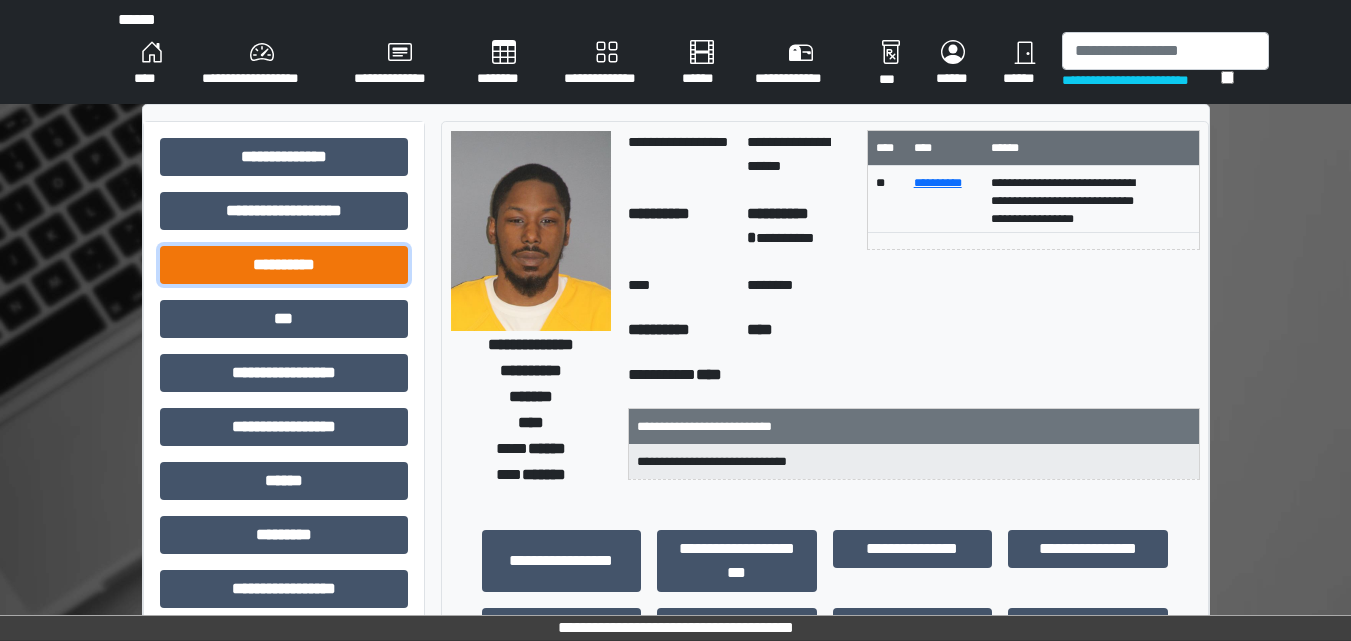 click on "**********" at bounding box center [284, 157] 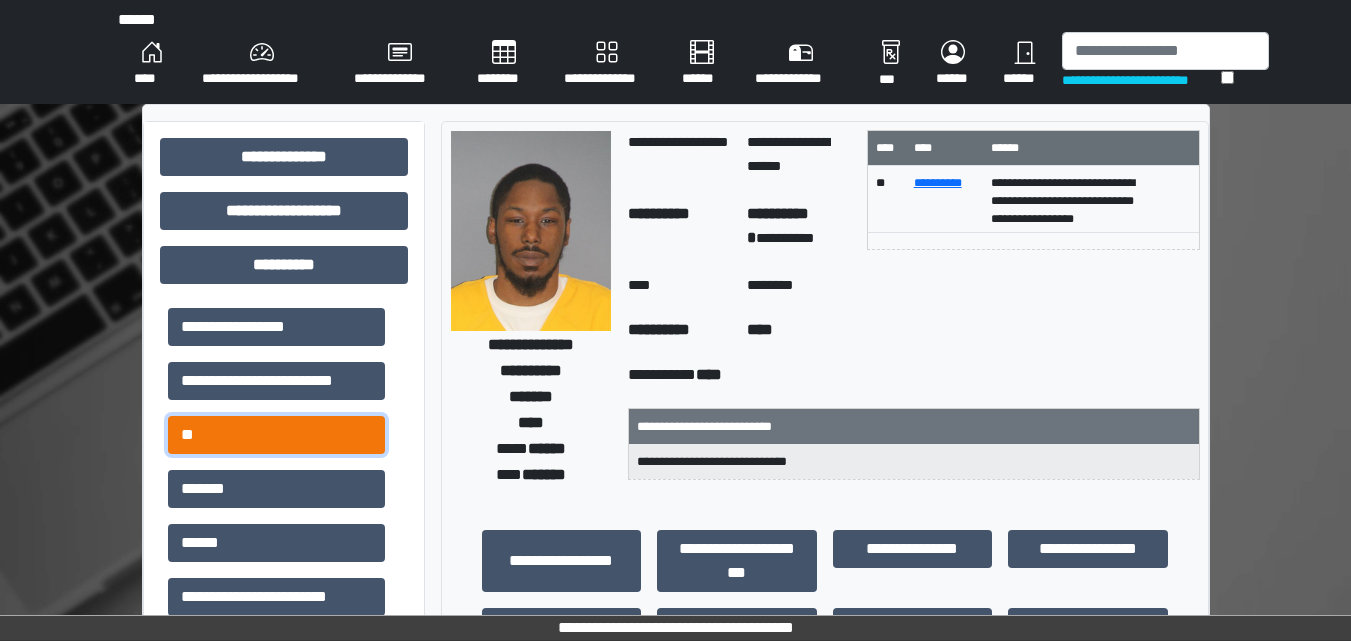 click on "**" at bounding box center (276, 327) 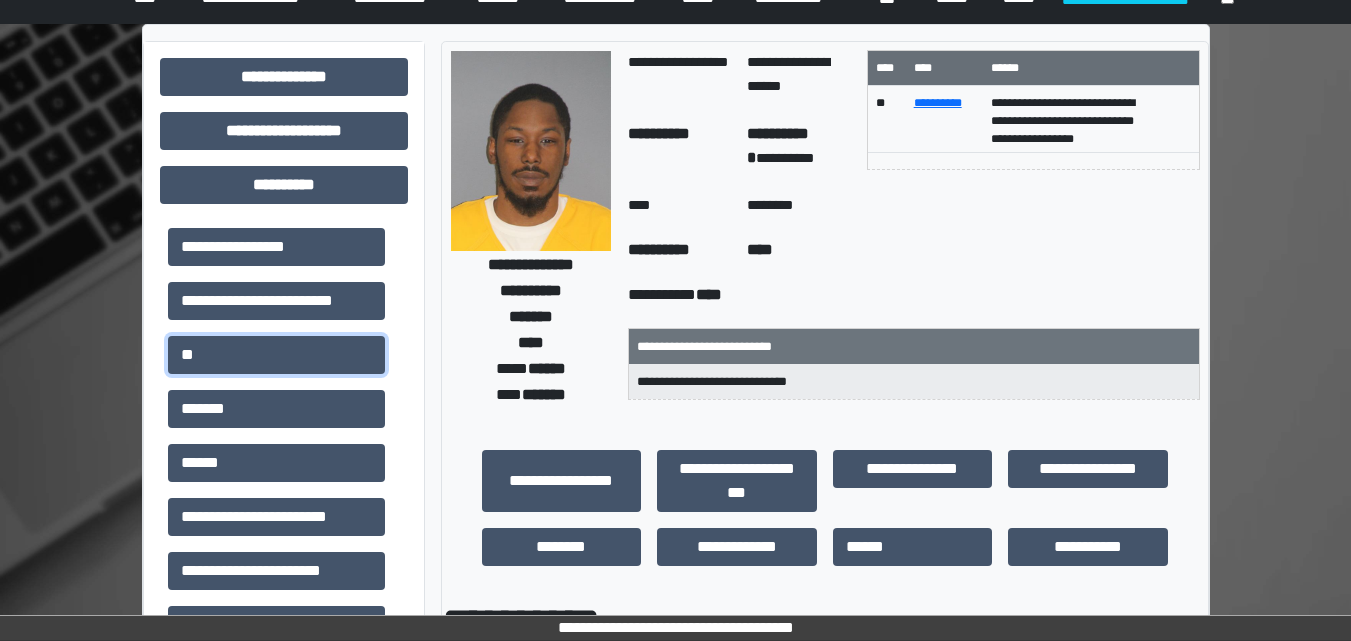 scroll, scrollTop: 300, scrollLeft: 0, axis: vertical 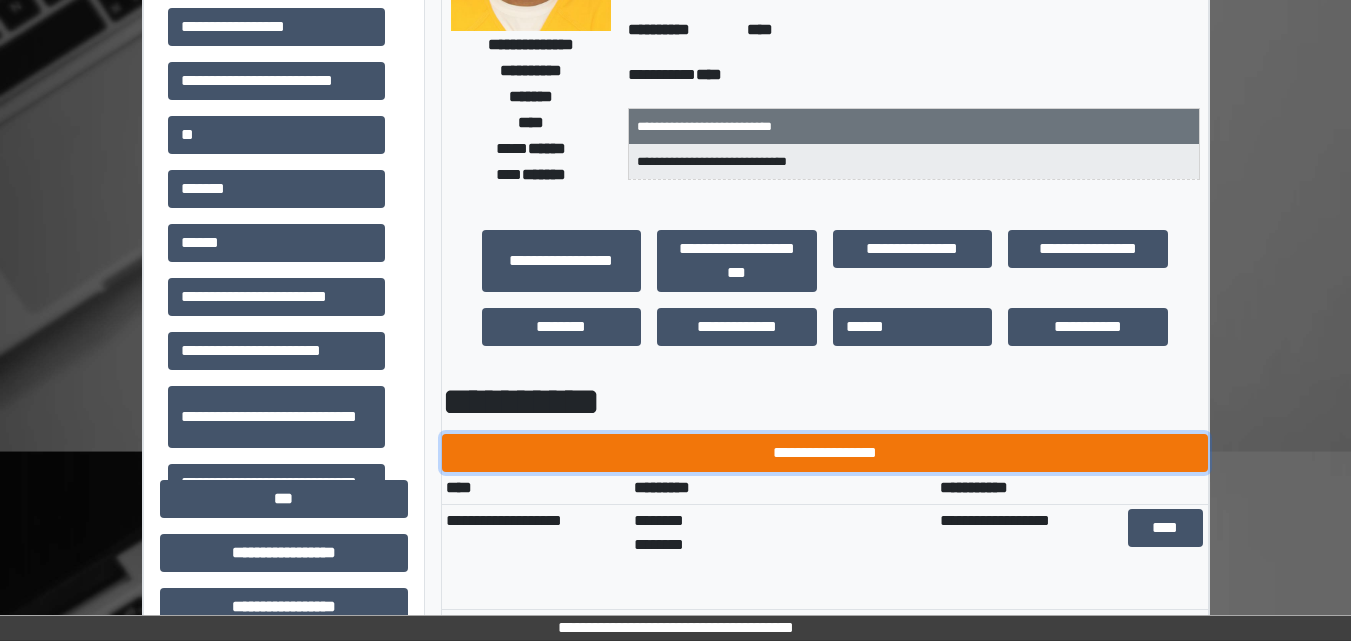 click on "**********" at bounding box center [825, 453] 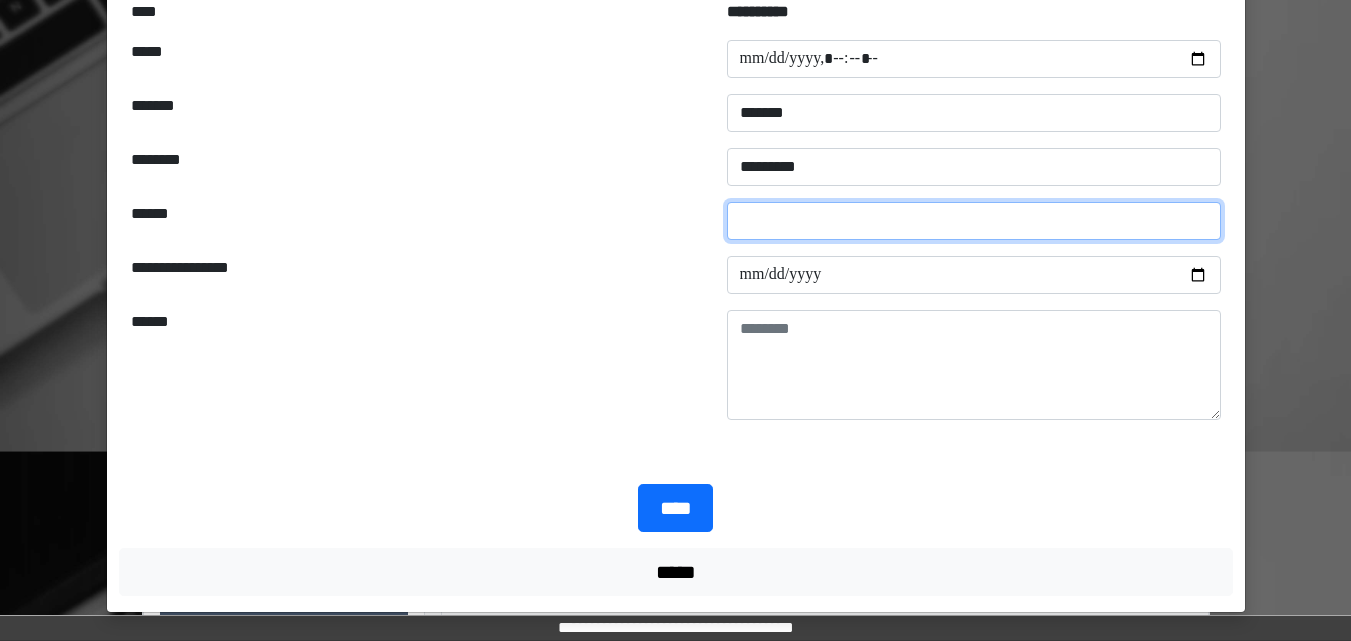 click at bounding box center (974, 221) 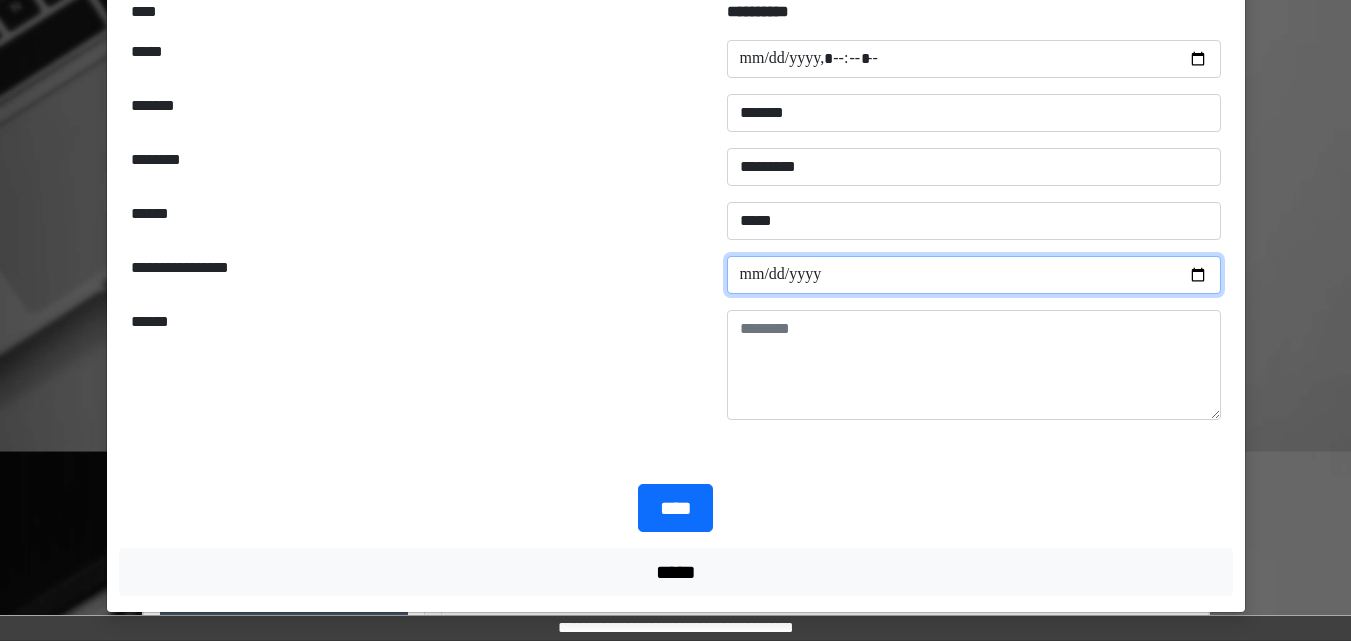 click at bounding box center (974, 275) 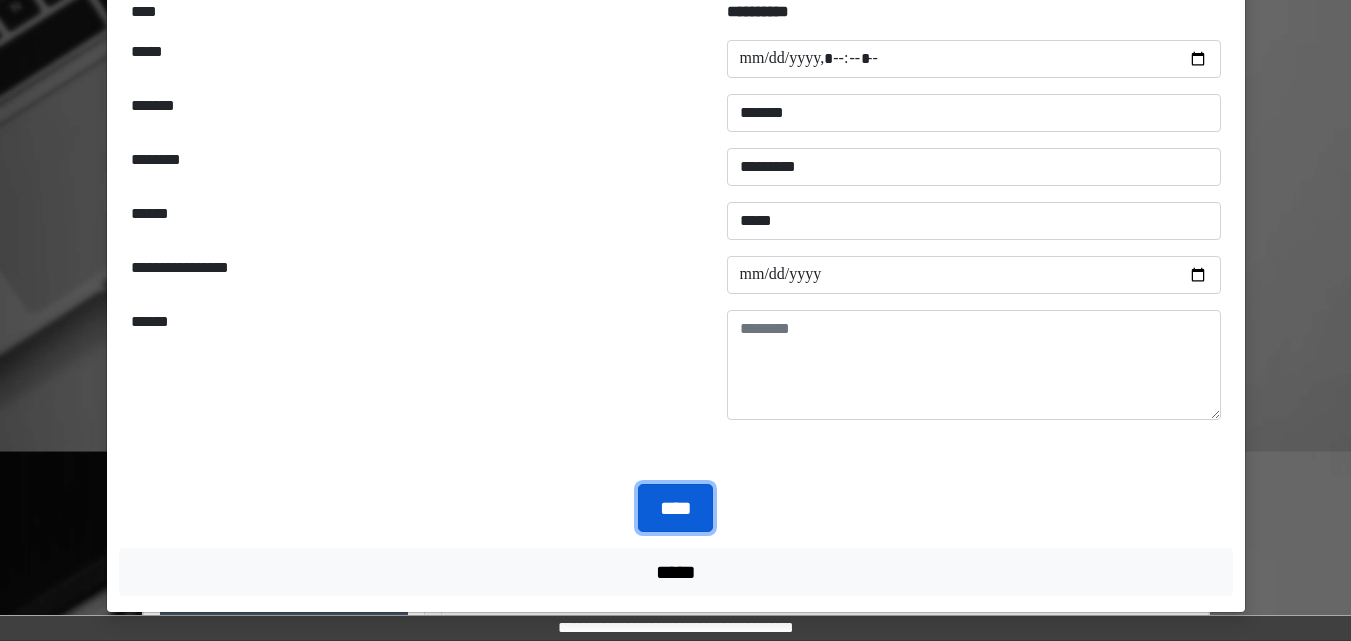 click on "****" at bounding box center (675, 508) 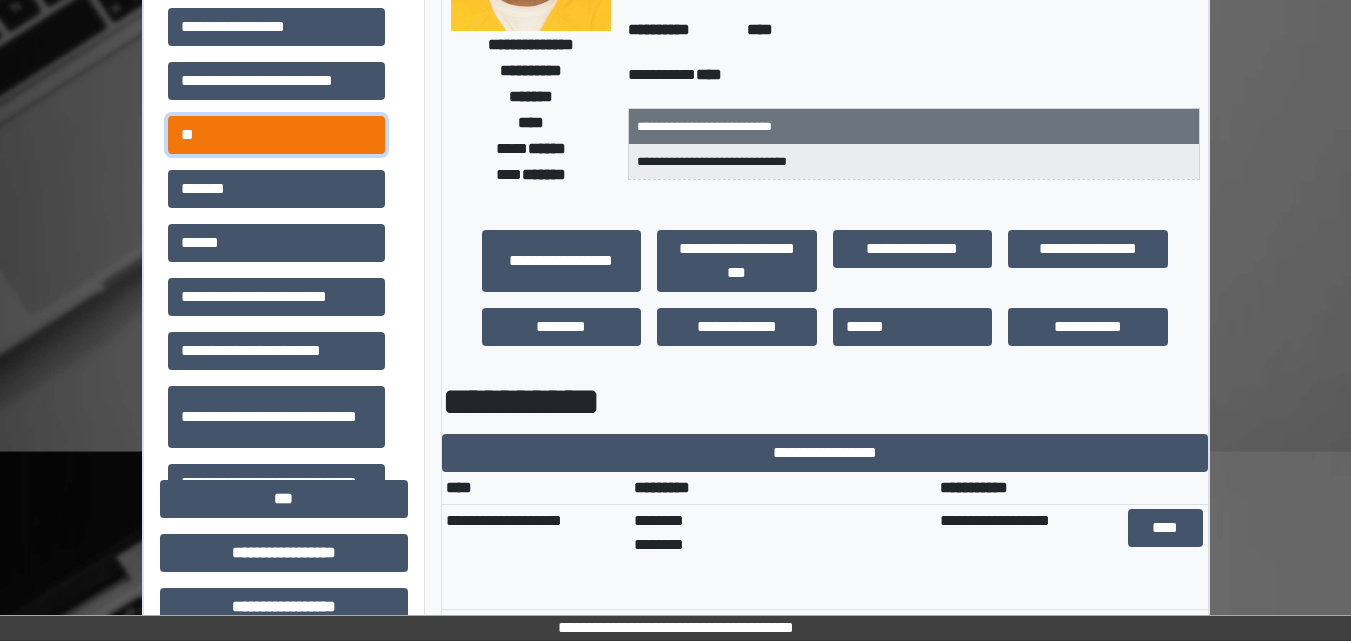click on "**" at bounding box center (276, 27) 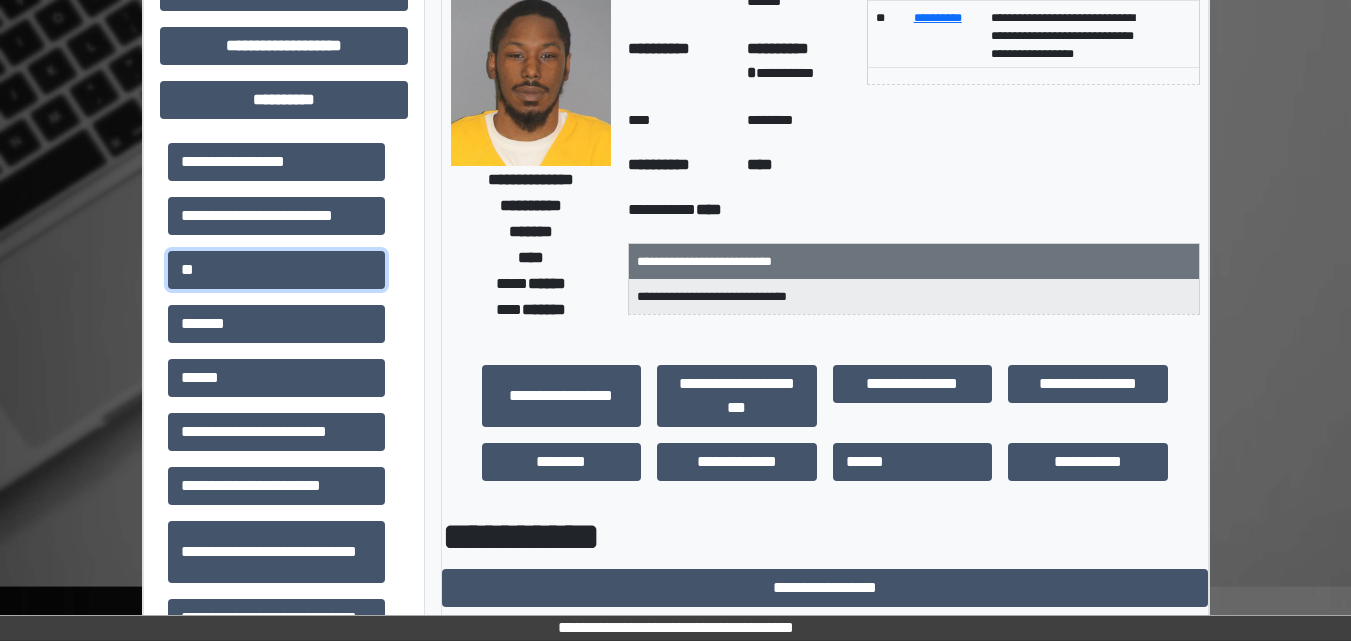 scroll, scrollTop: 100, scrollLeft: 0, axis: vertical 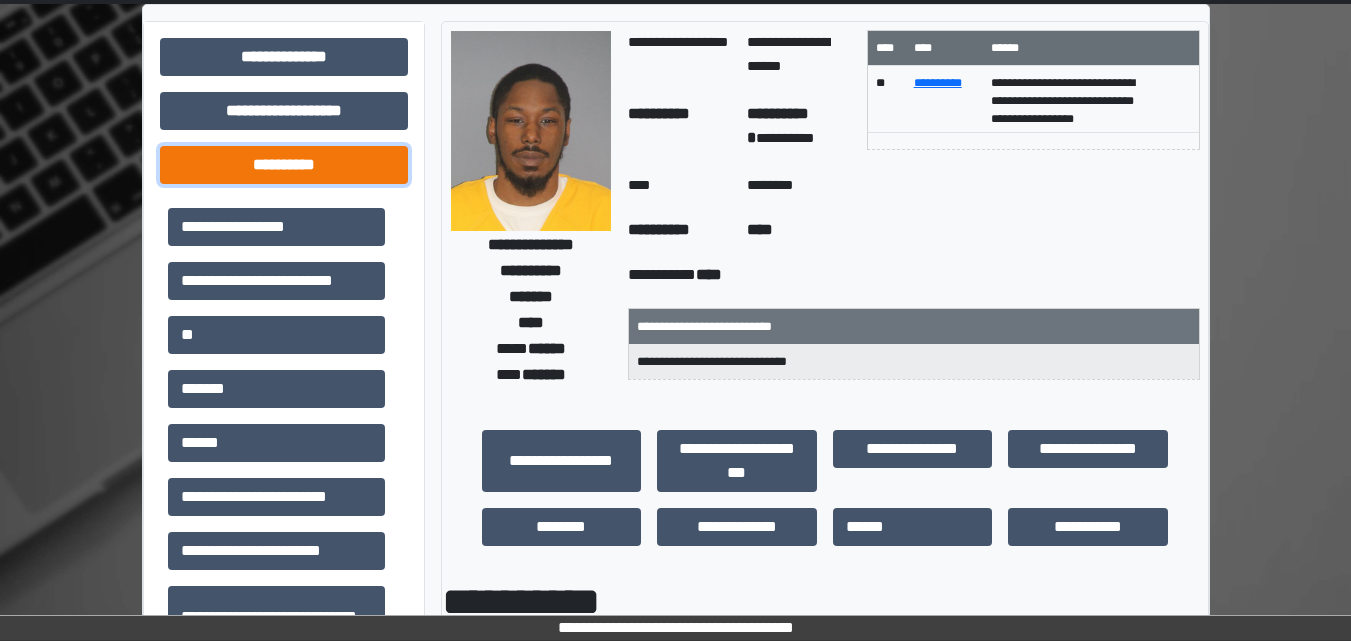 click on "**********" at bounding box center [284, 57] 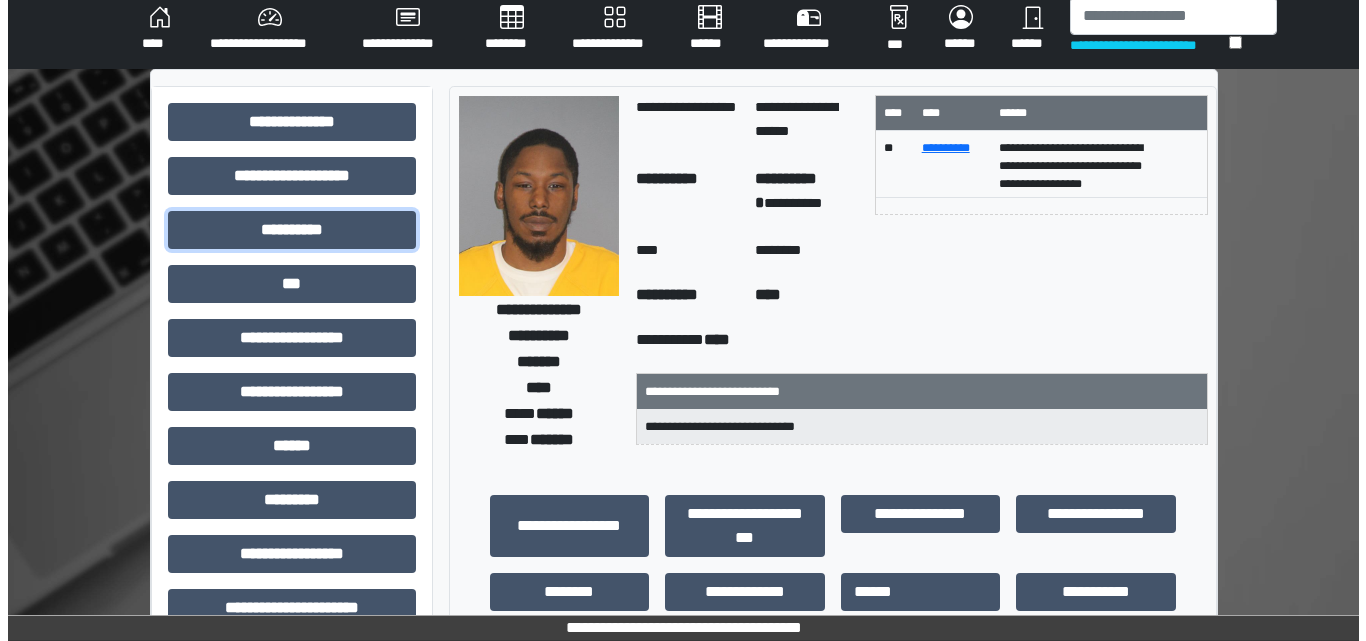 scroll, scrollTop: 0, scrollLeft: 0, axis: both 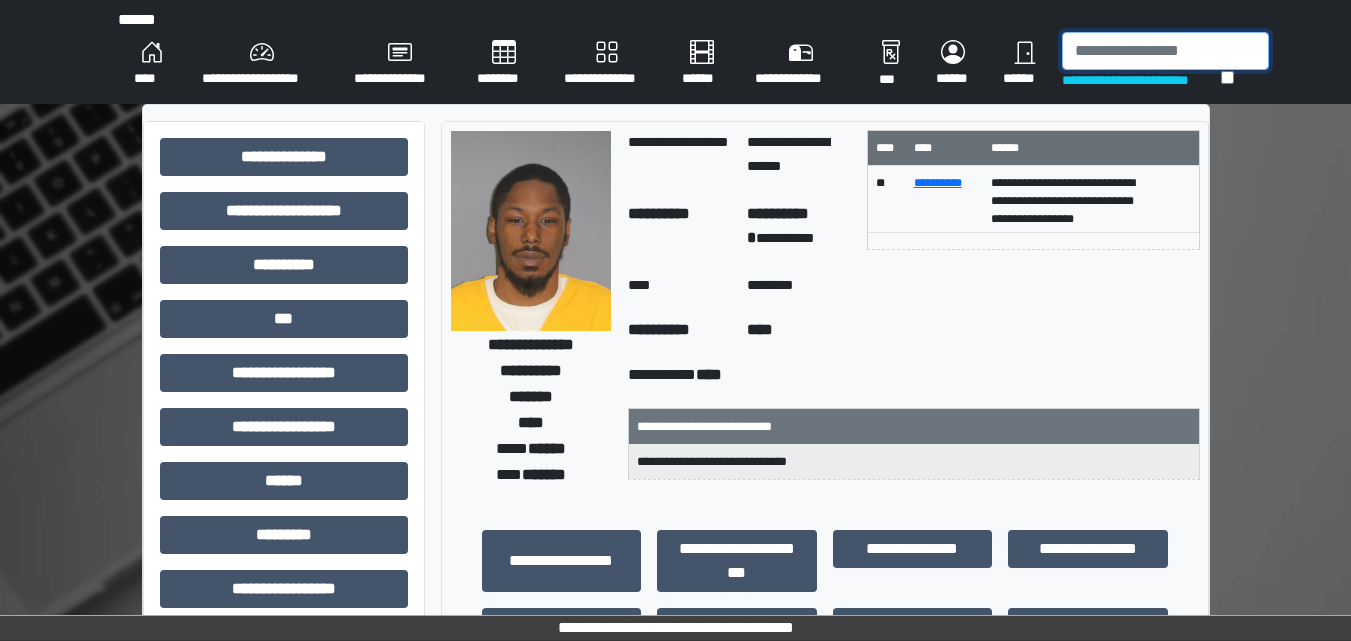 click at bounding box center (1165, 51) 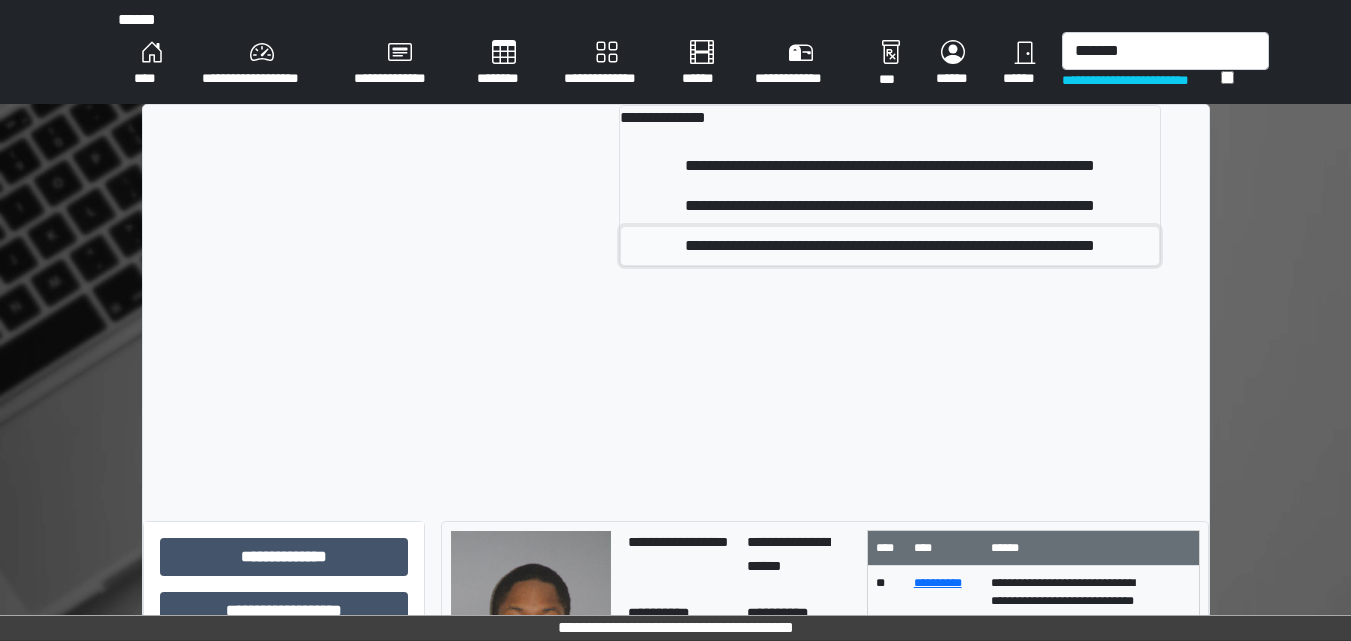 click on "**********" at bounding box center [890, 166] 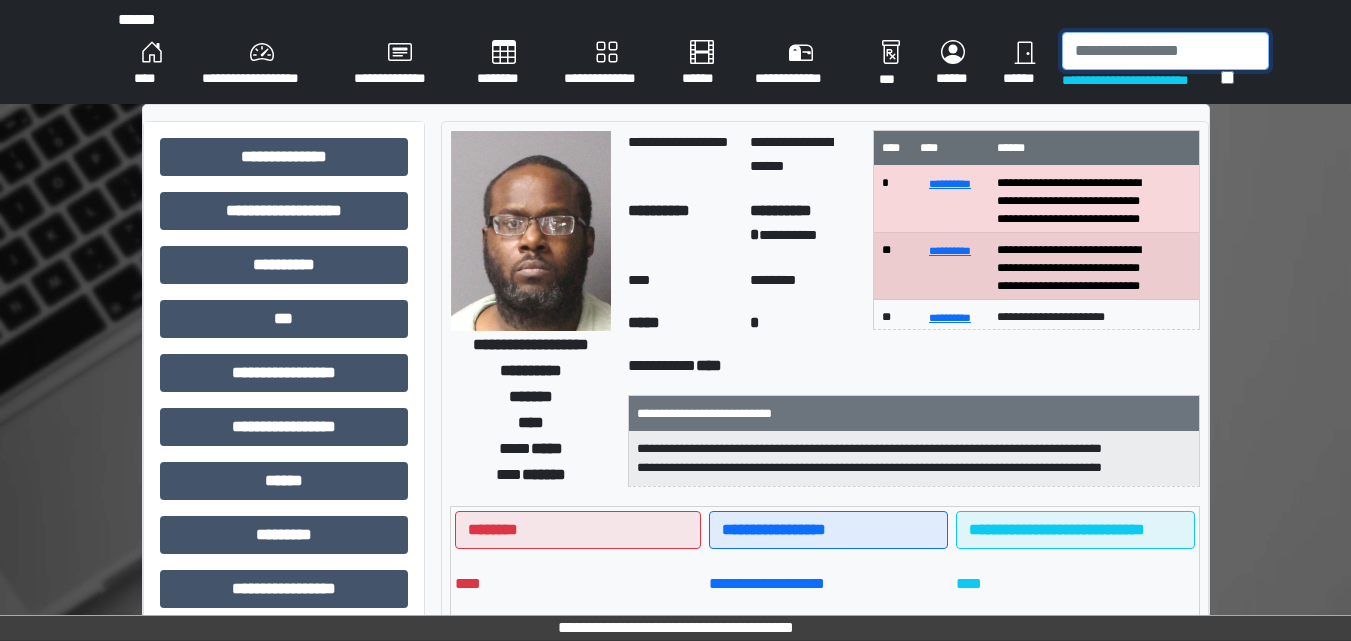 click at bounding box center [1165, 51] 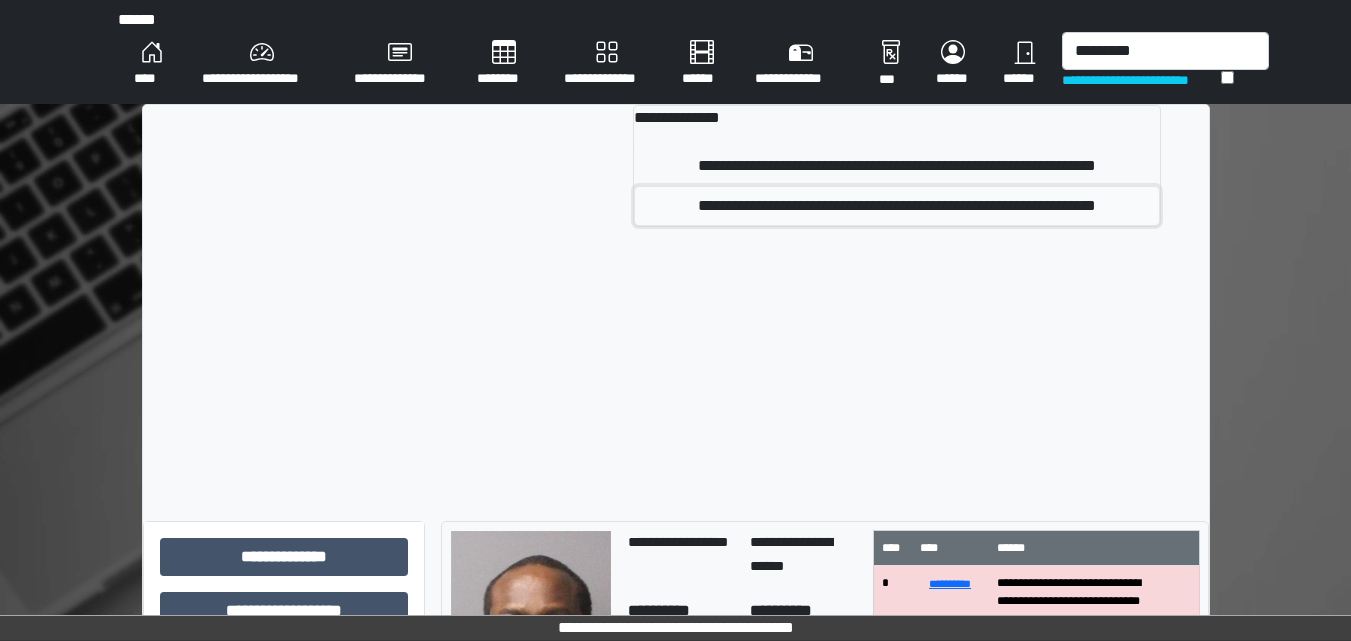 click on "**********" at bounding box center [897, 166] 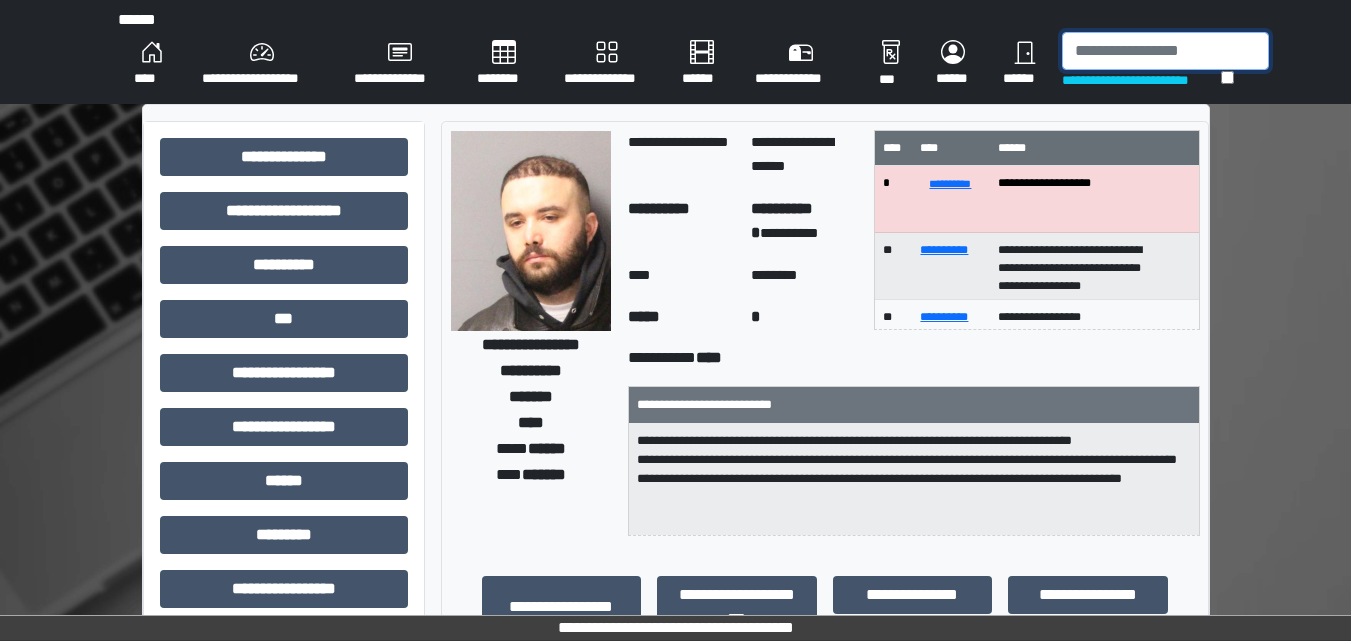 click at bounding box center (1165, 51) 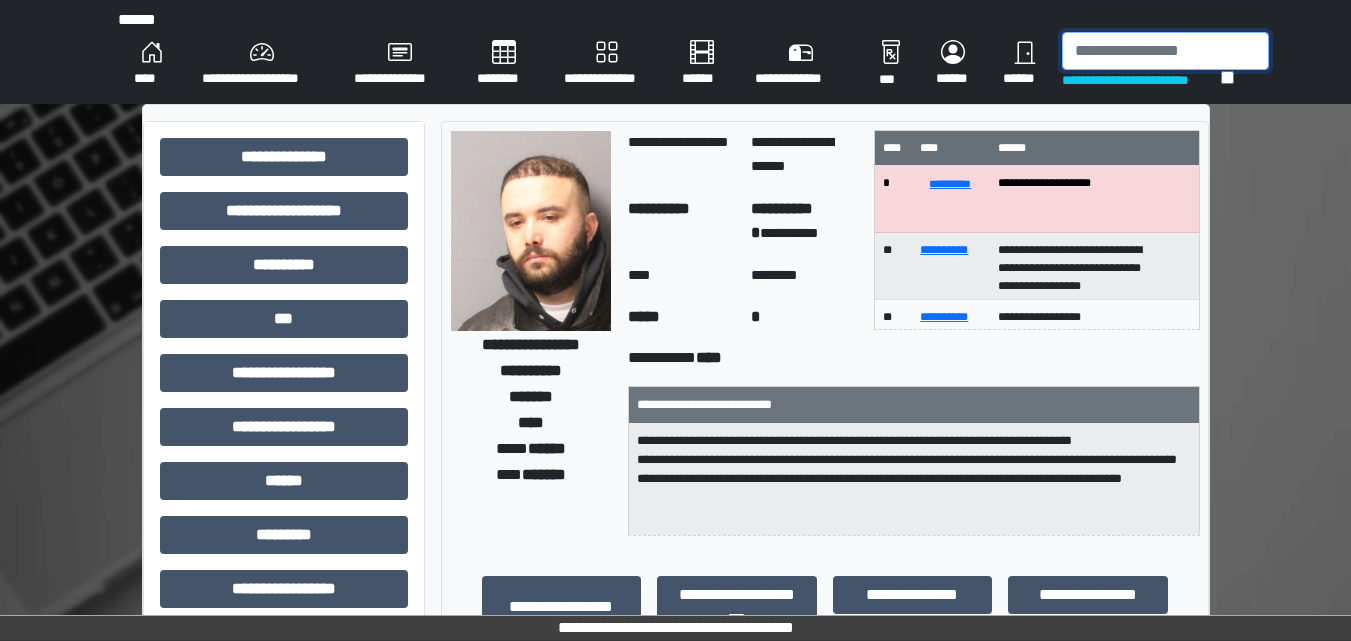 click at bounding box center (1165, 51) 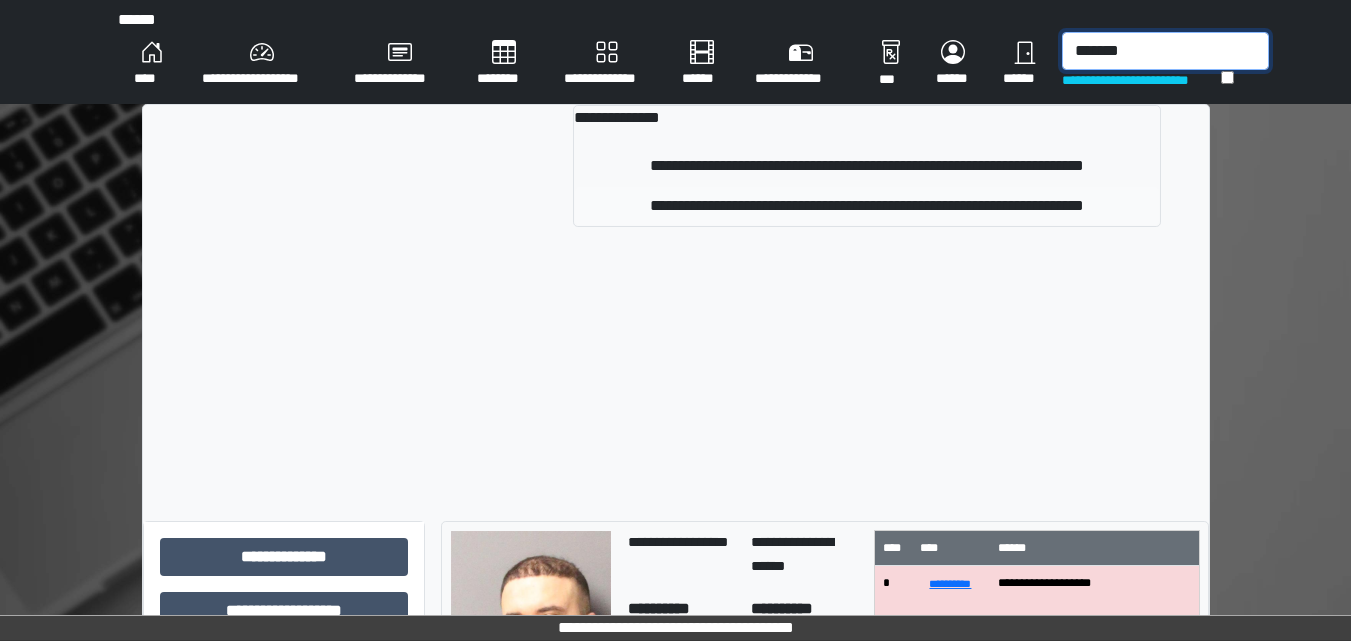 type on "*******" 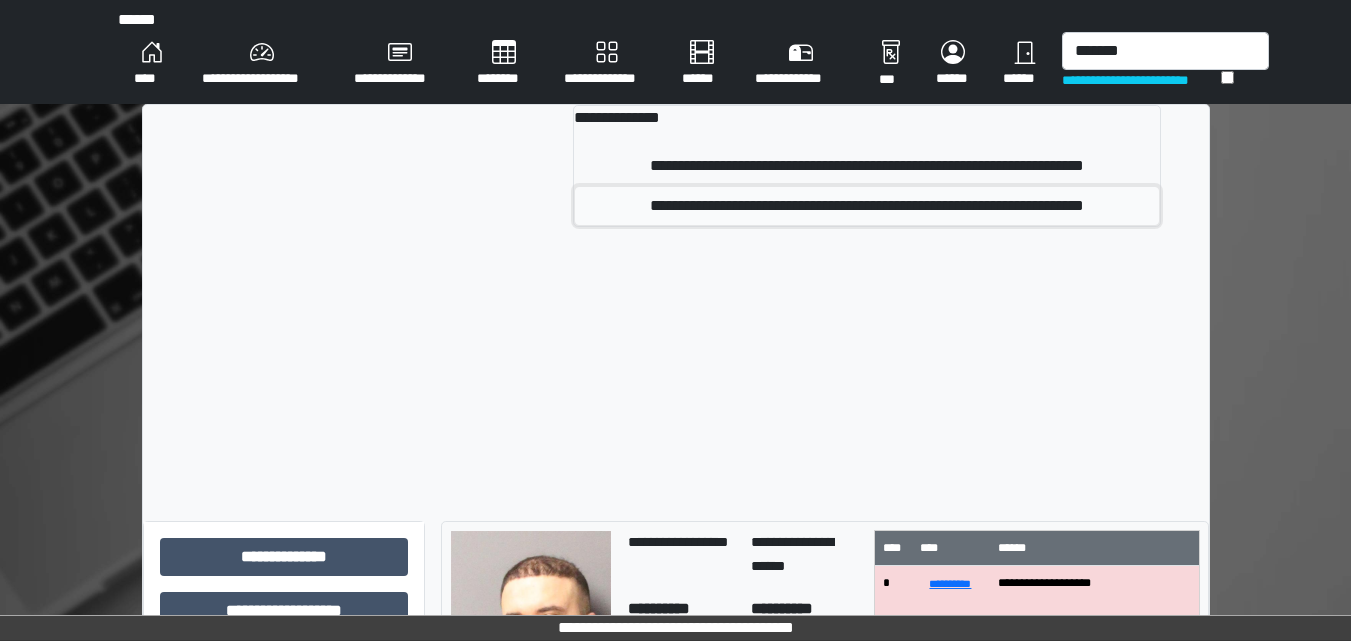 click on "**********" at bounding box center [867, 166] 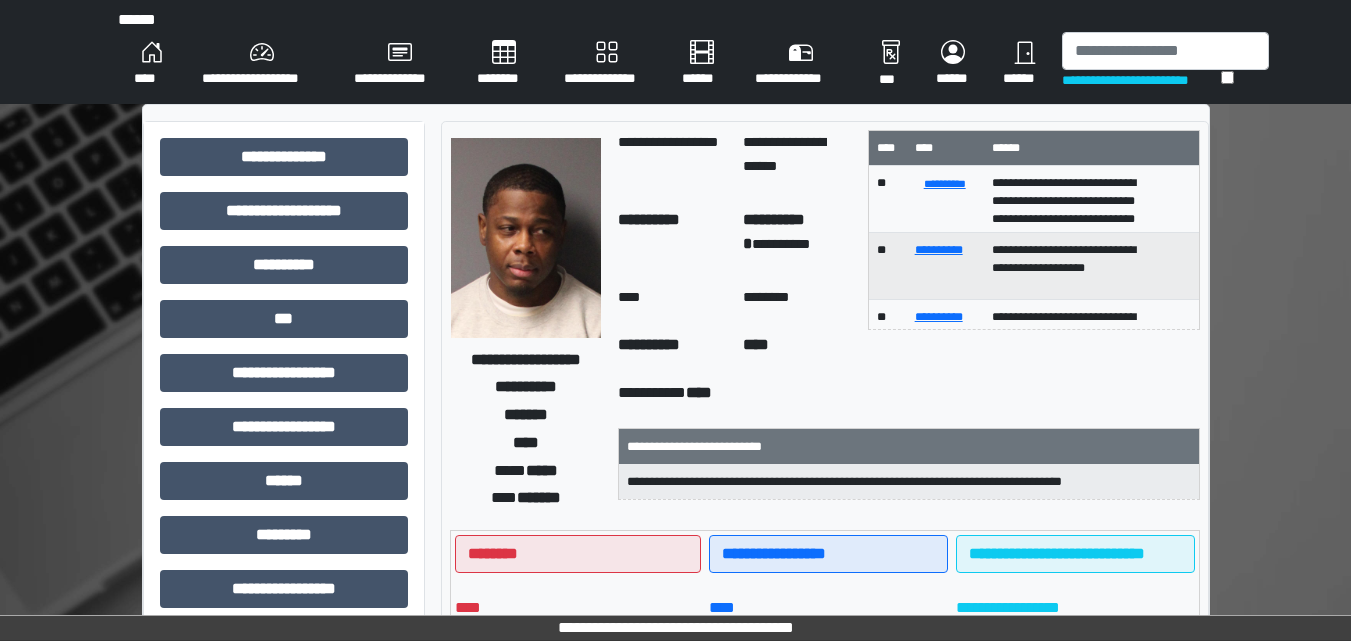 click on "********" at bounding box center (152, 64) 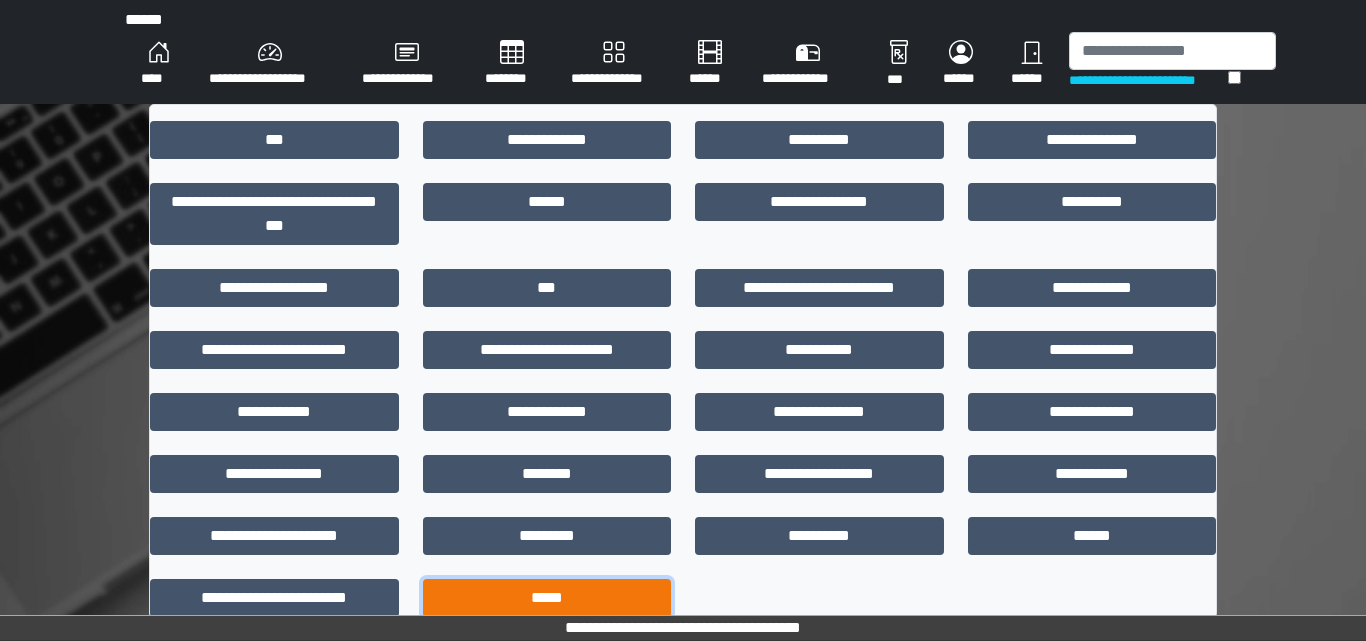 click on "*****" at bounding box center (547, 598) 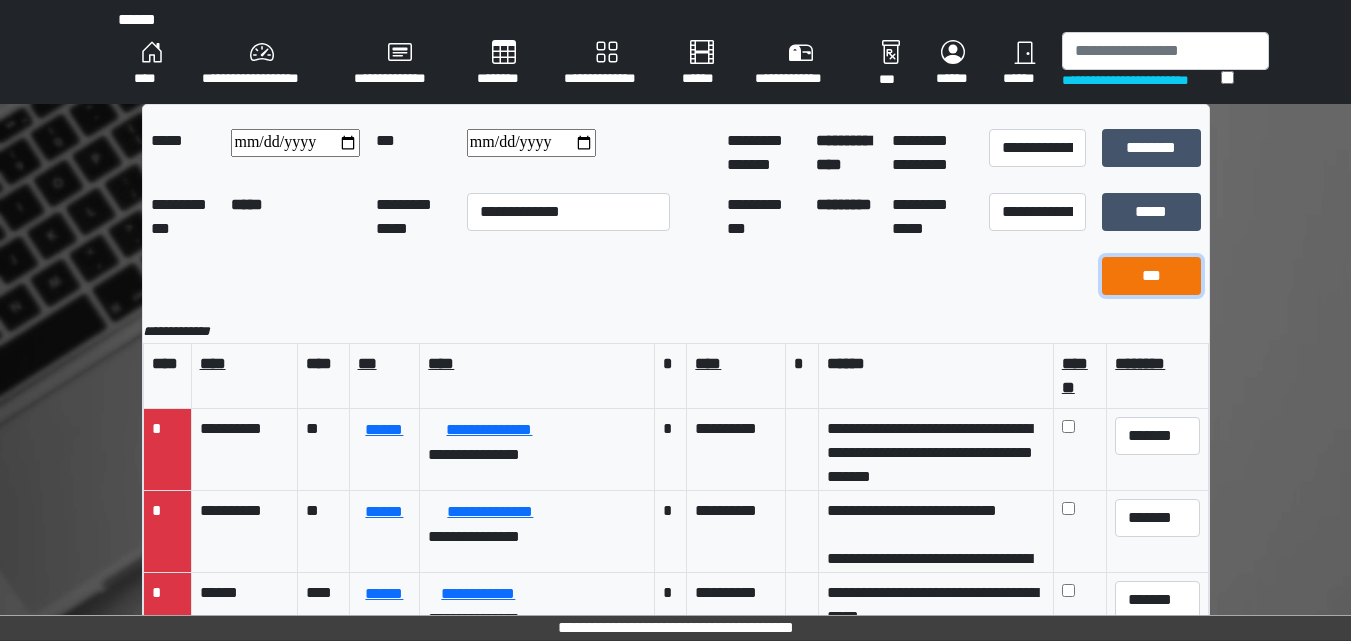 click on "***" at bounding box center [1151, 148] 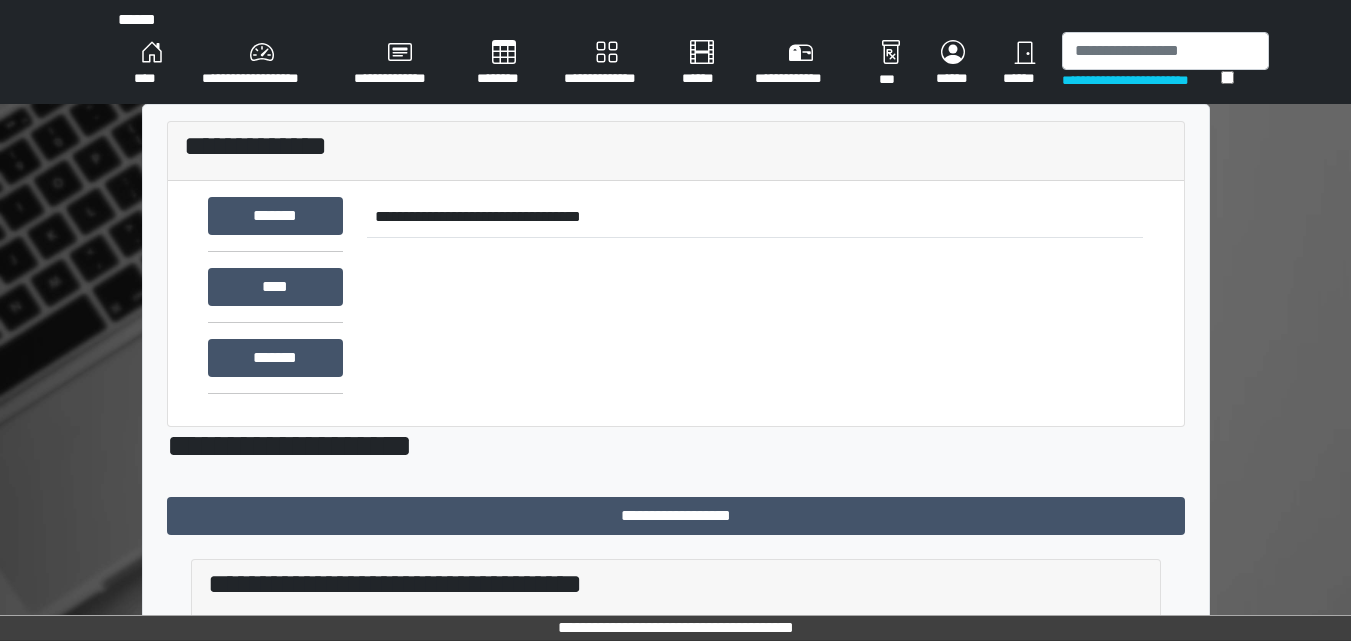 scroll, scrollTop: 0, scrollLeft: 0, axis: both 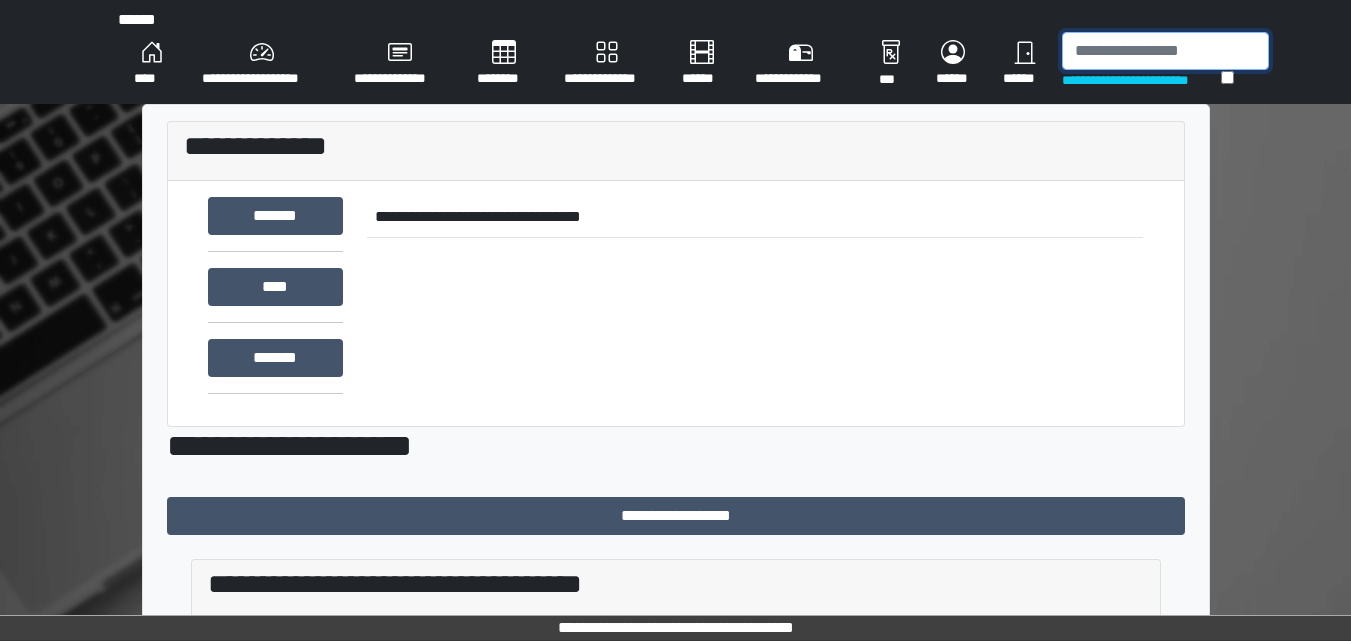 click at bounding box center [1165, 51] 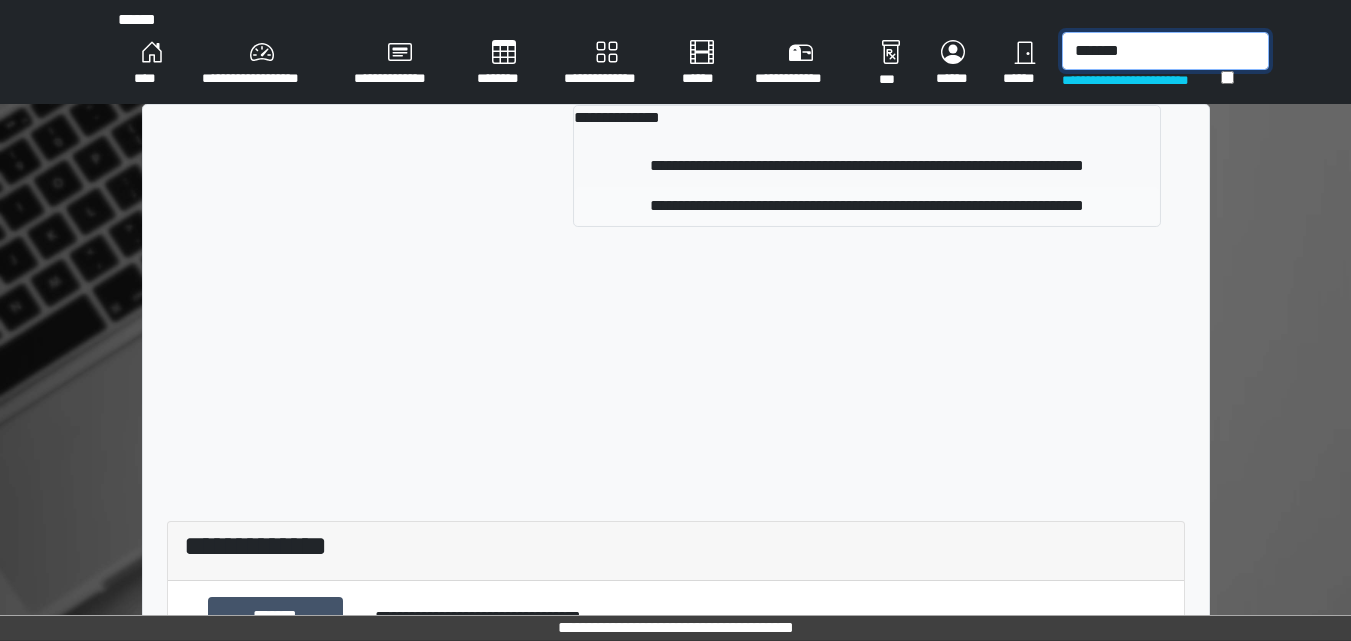 type on "*******" 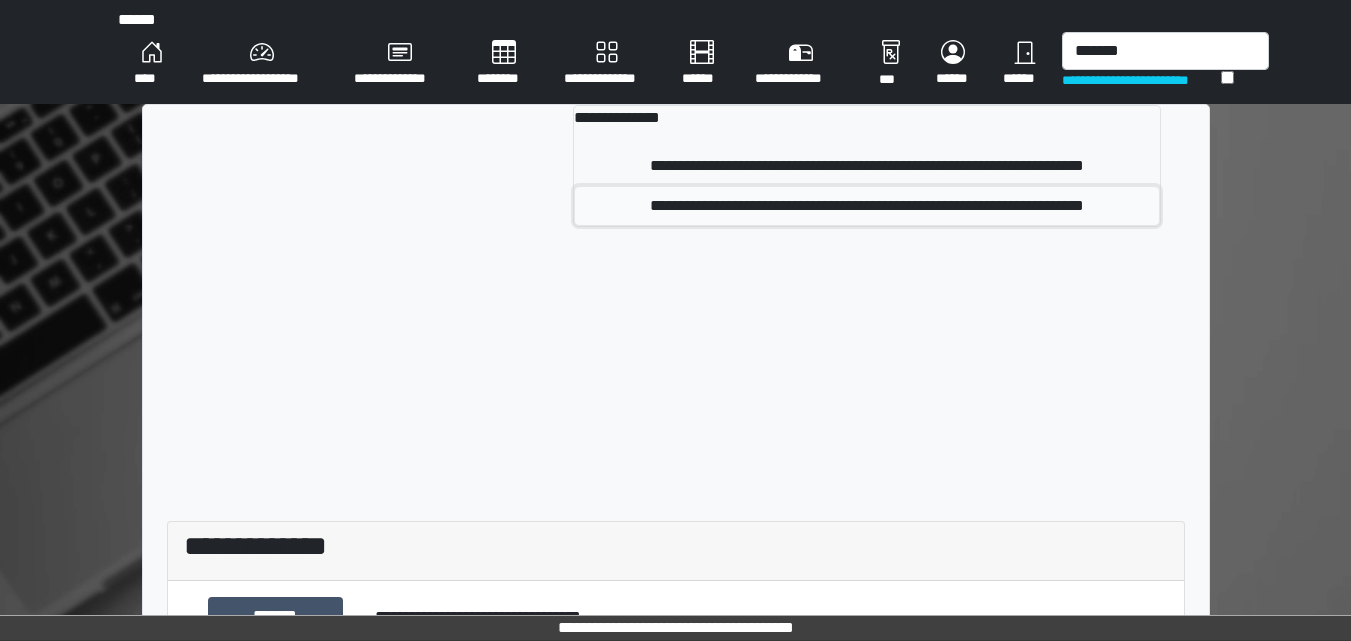 click on "**********" at bounding box center (867, 166) 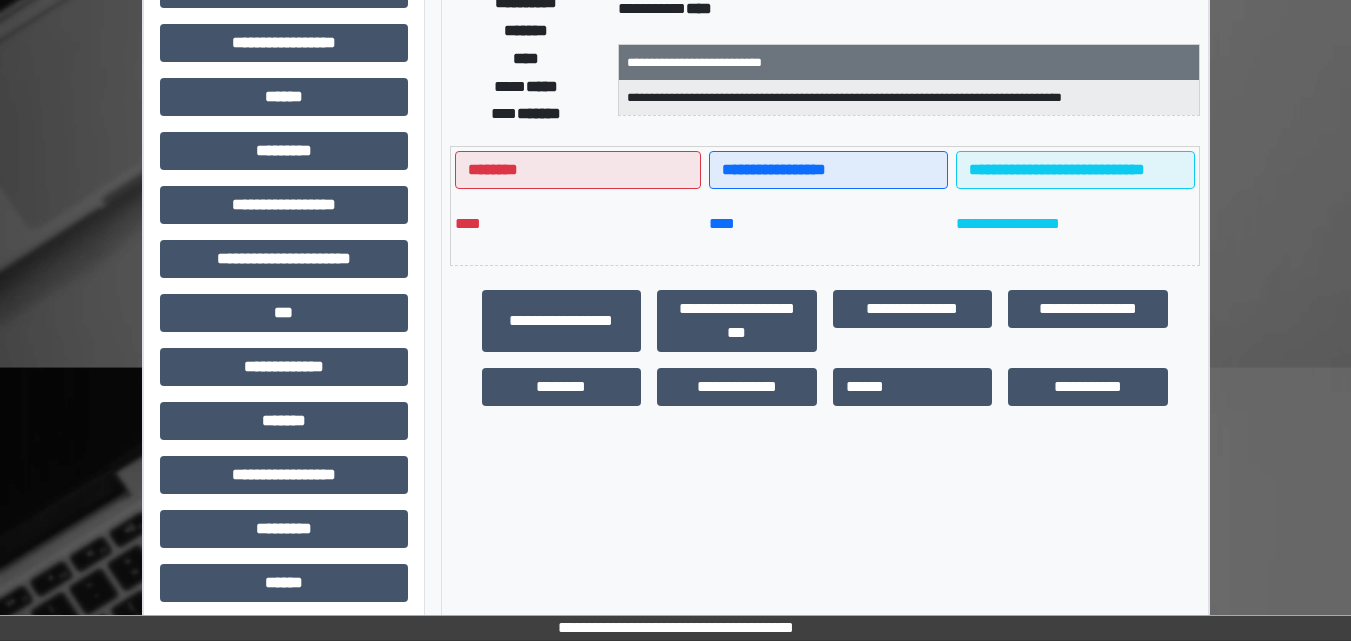 scroll, scrollTop: 400, scrollLeft: 0, axis: vertical 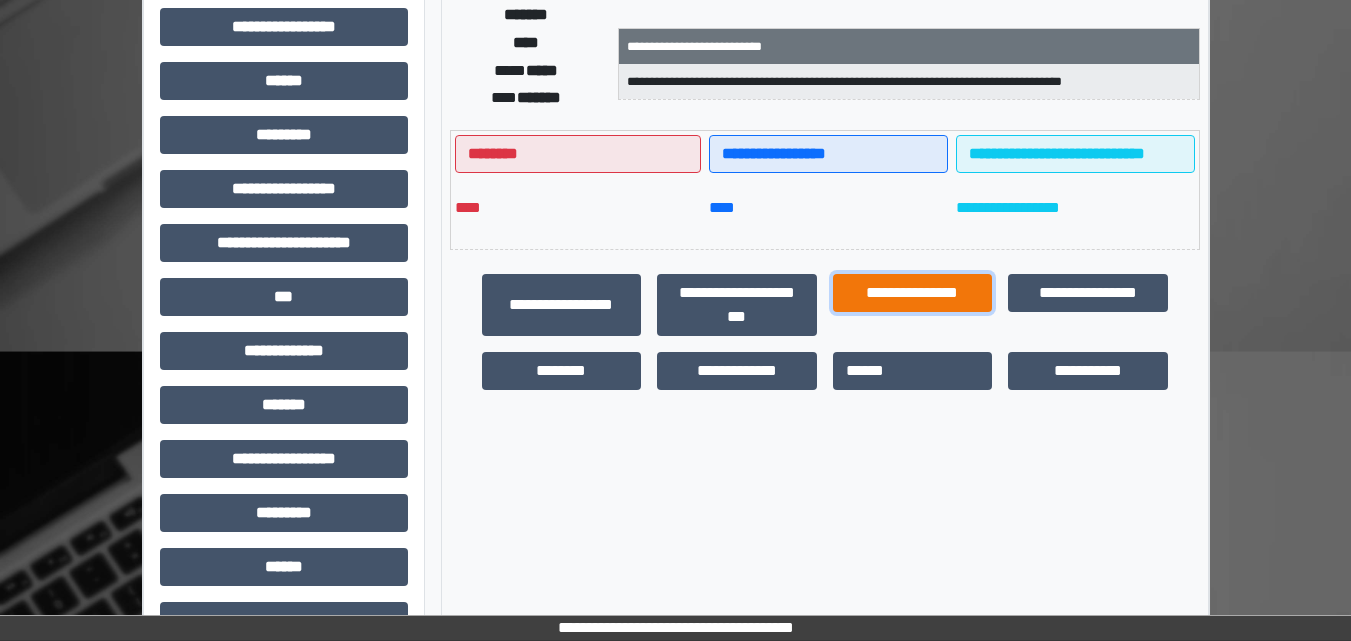 click on "**********" at bounding box center [562, 305] 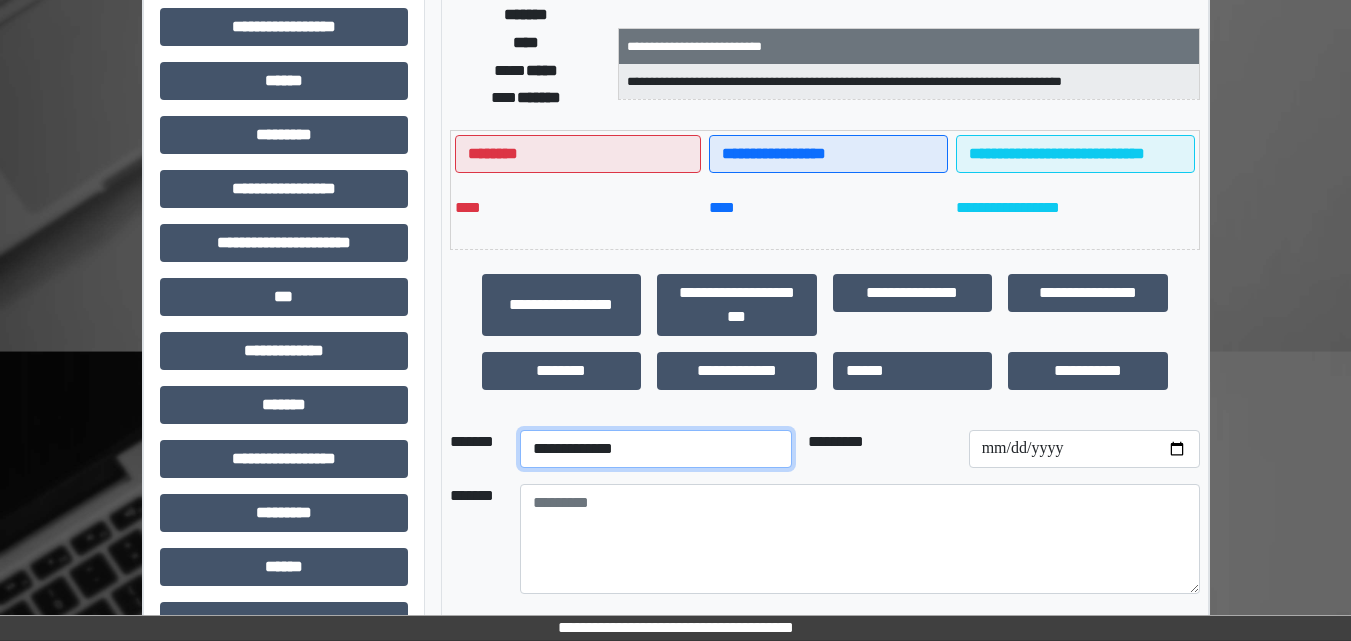 click on "**********" at bounding box center [656, 449] 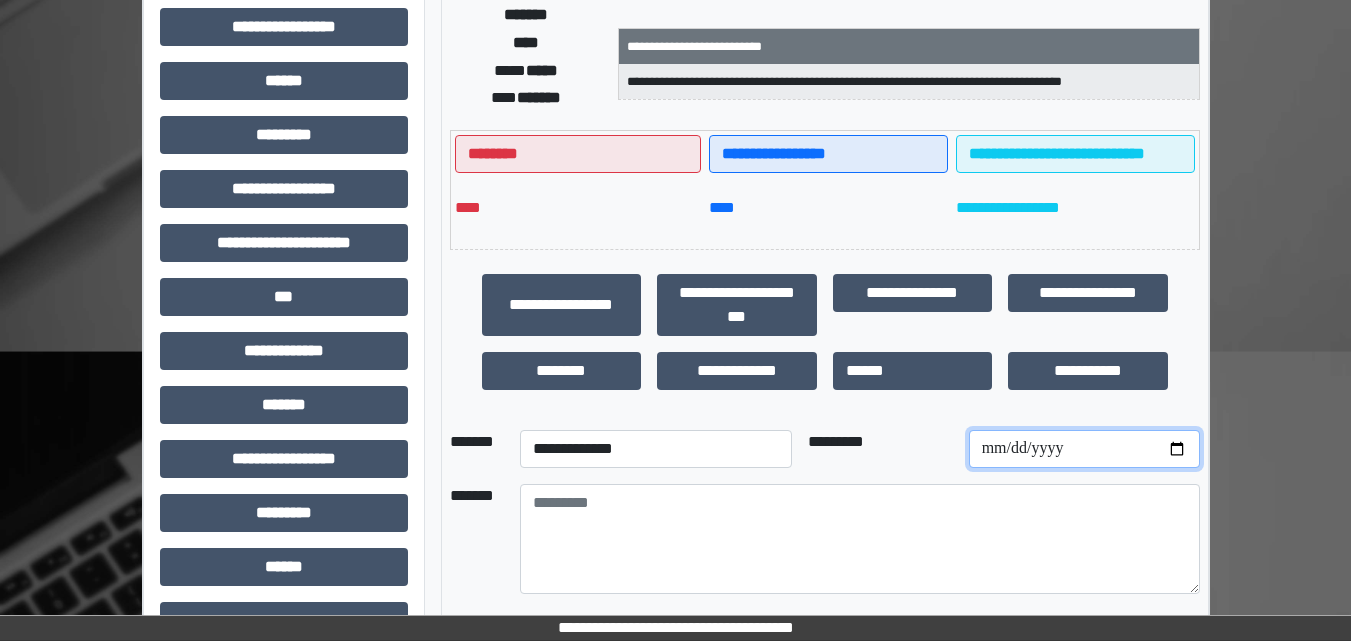 click at bounding box center [1084, 449] 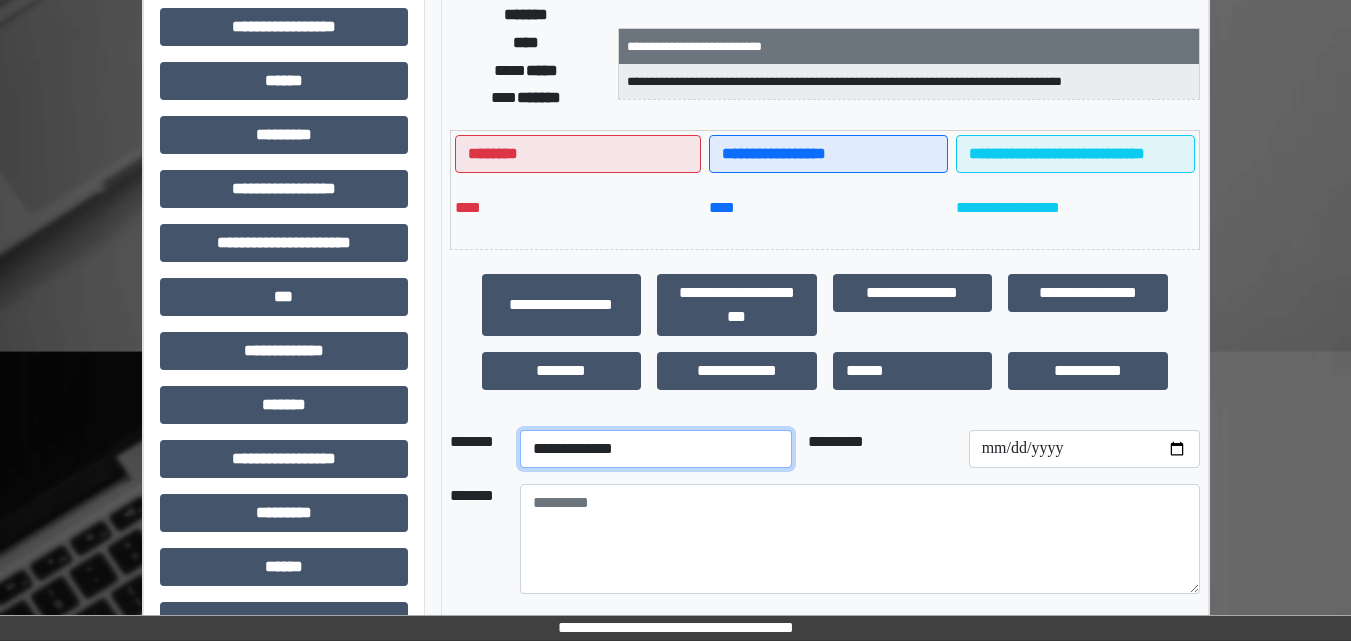click on "**********" at bounding box center (656, 449) 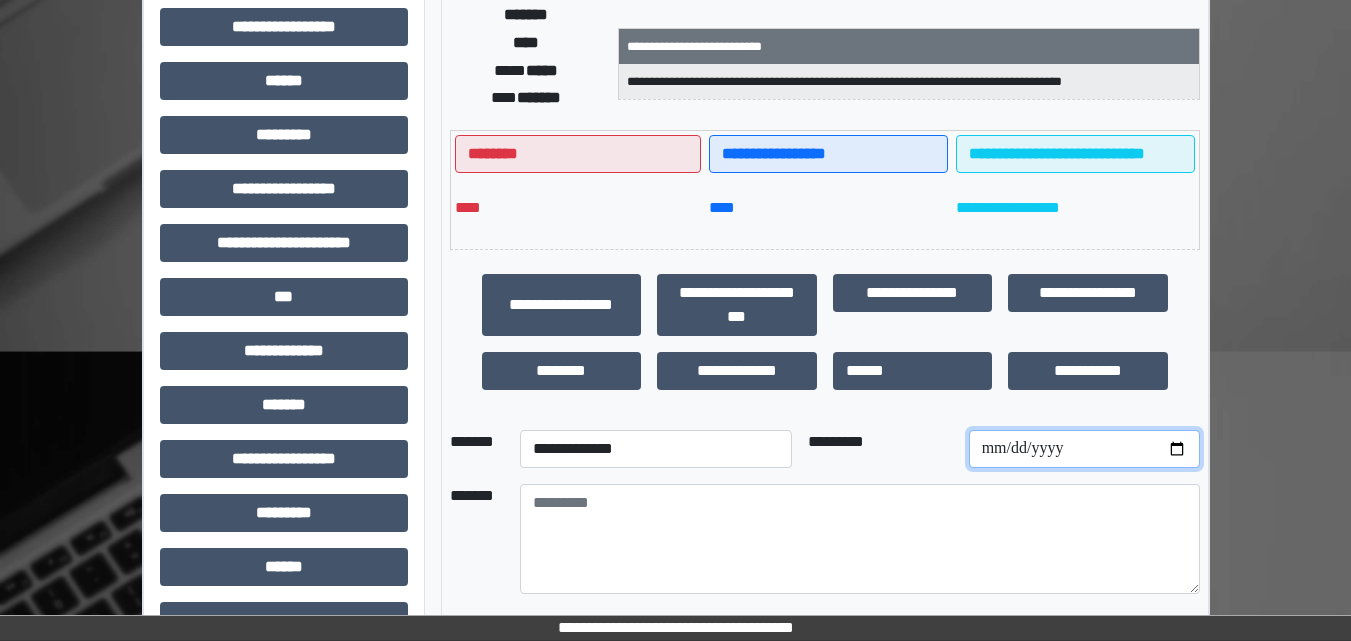 click on "**********" at bounding box center [1084, 449] 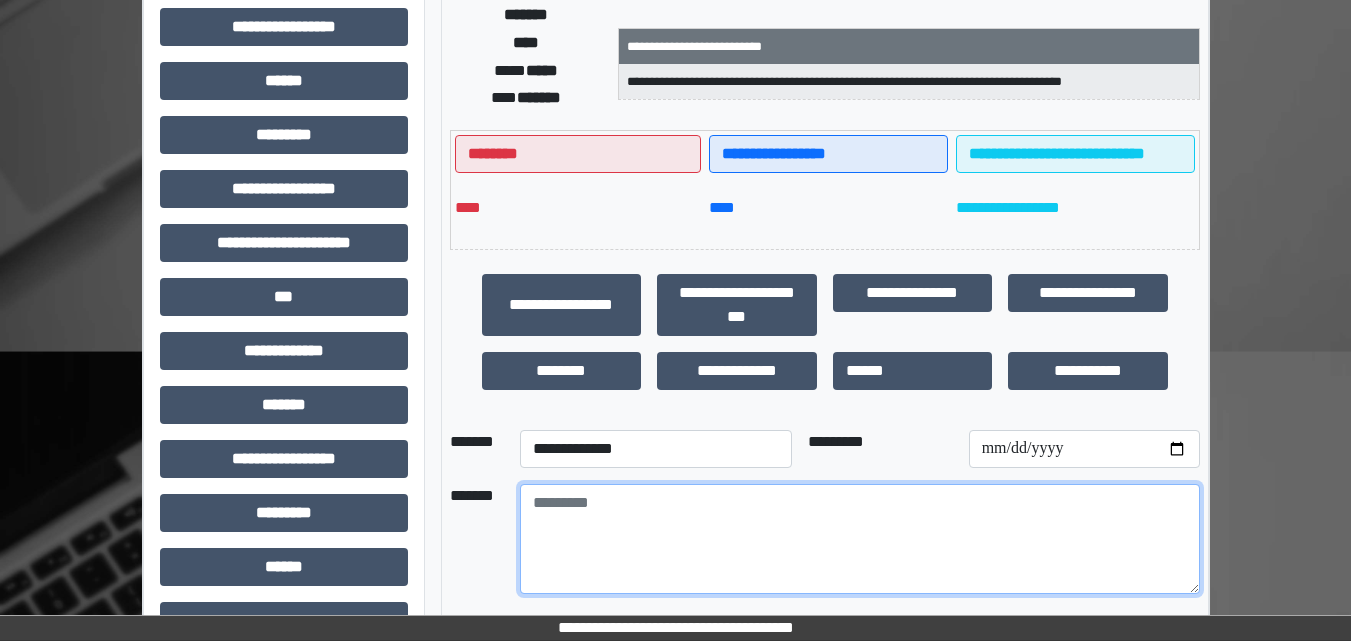 click at bounding box center [860, 539] 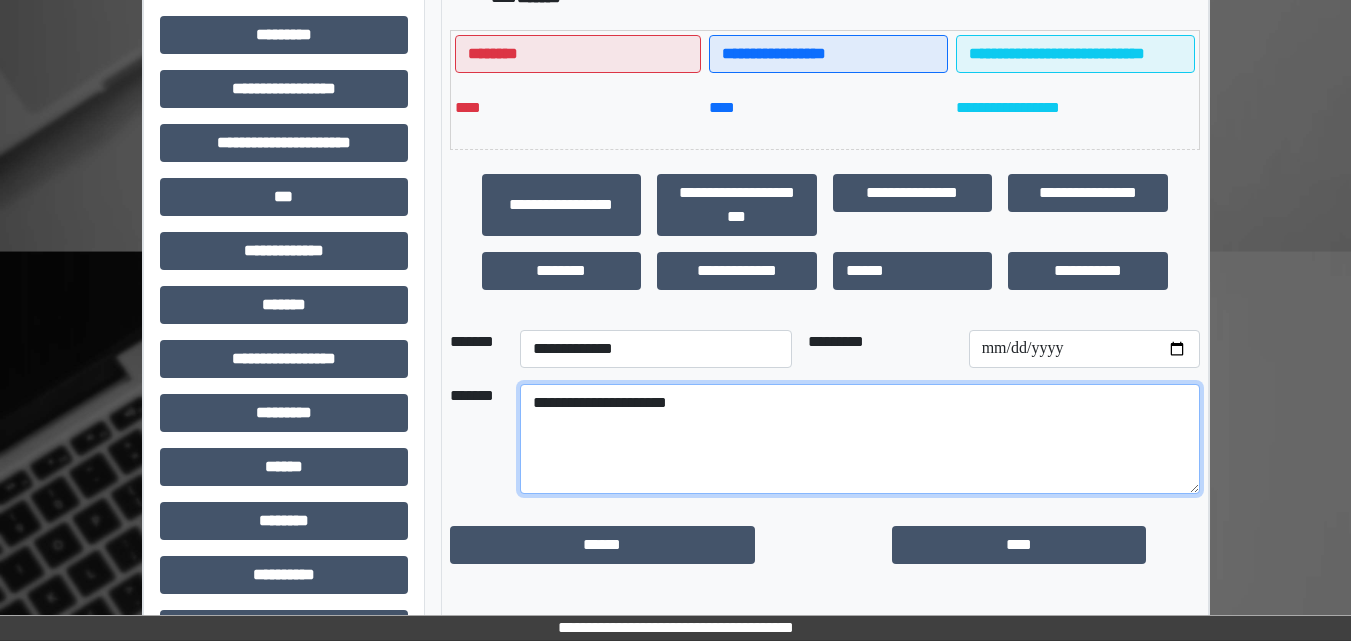 scroll, scrollTop: 557, scrollLeft: 0, axis: vertical 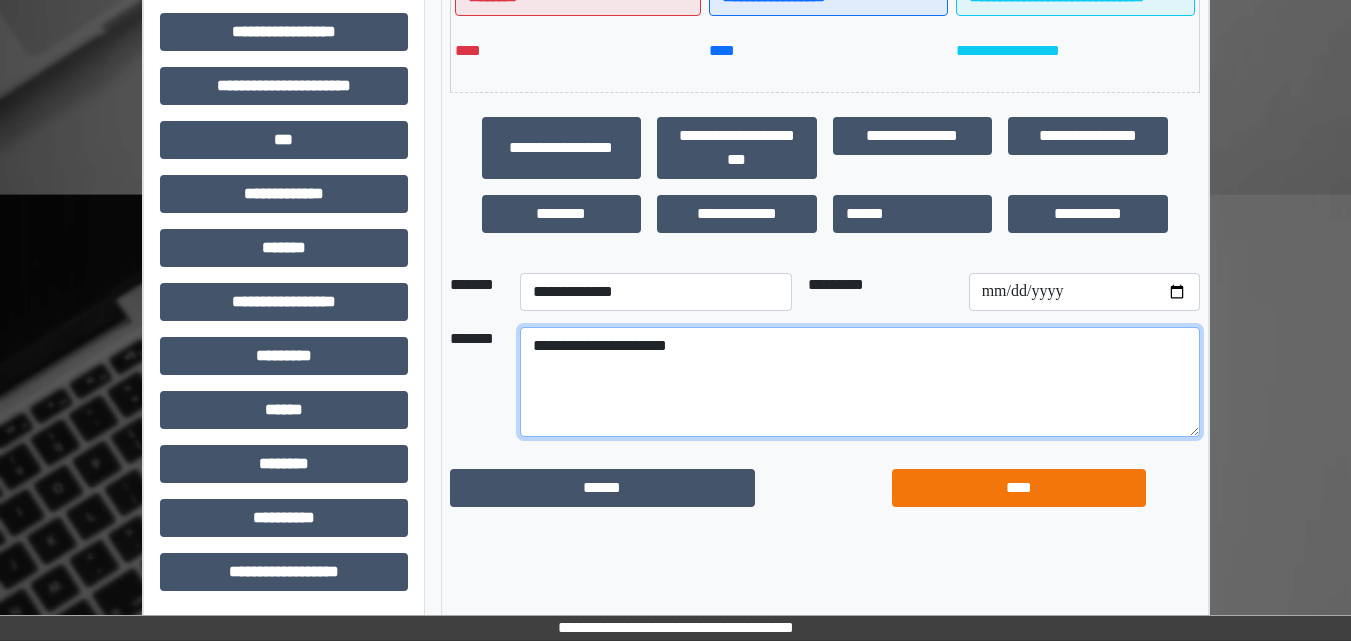 type on "**********" 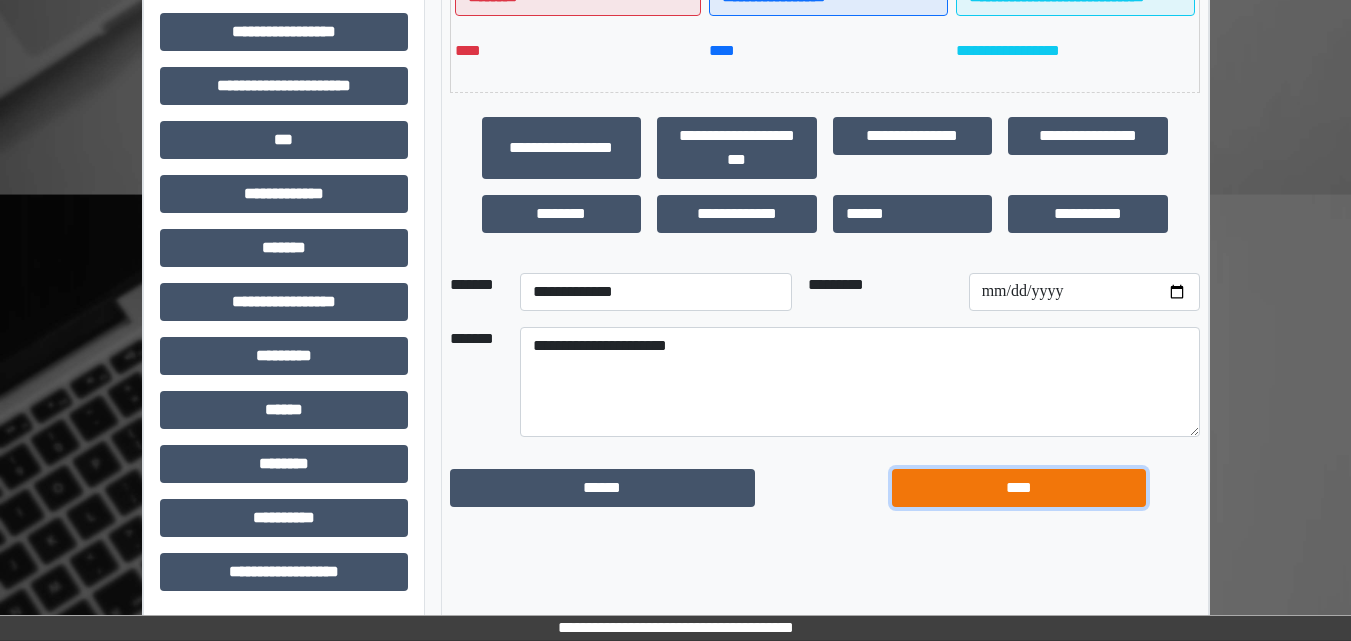 click on "****" at bounding box center [603, 488] 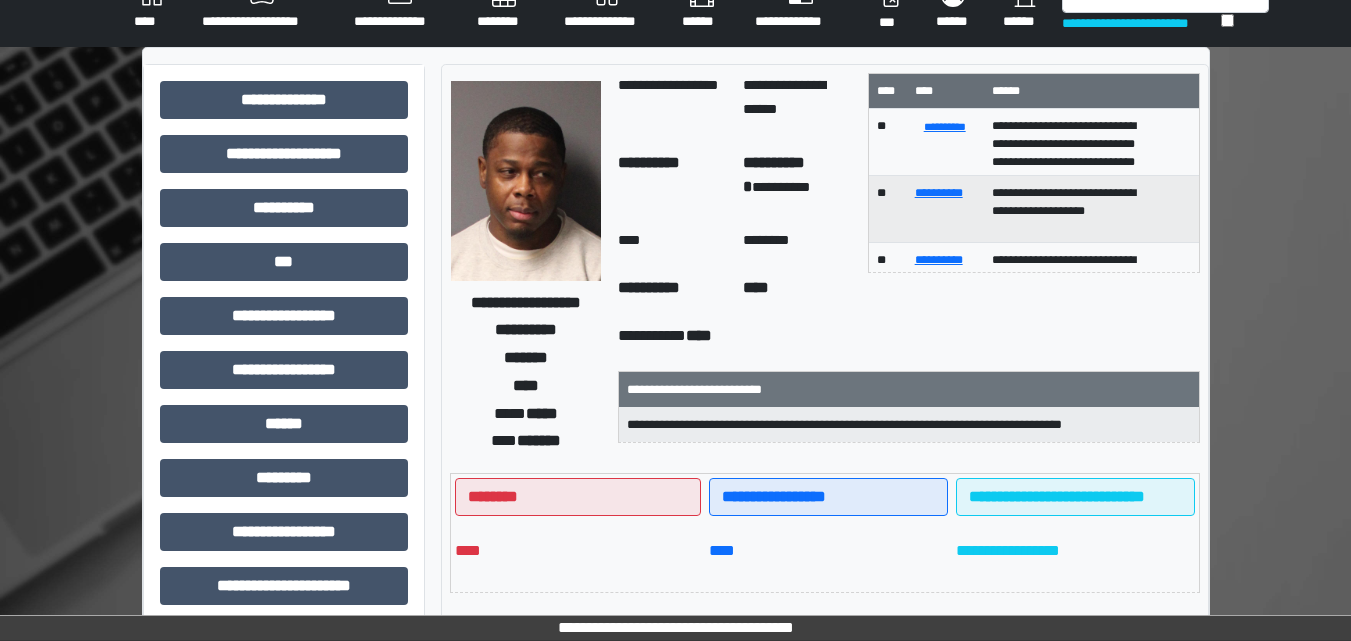 scroll, scrollTop: 0, scrollLeft: 0, axis: both 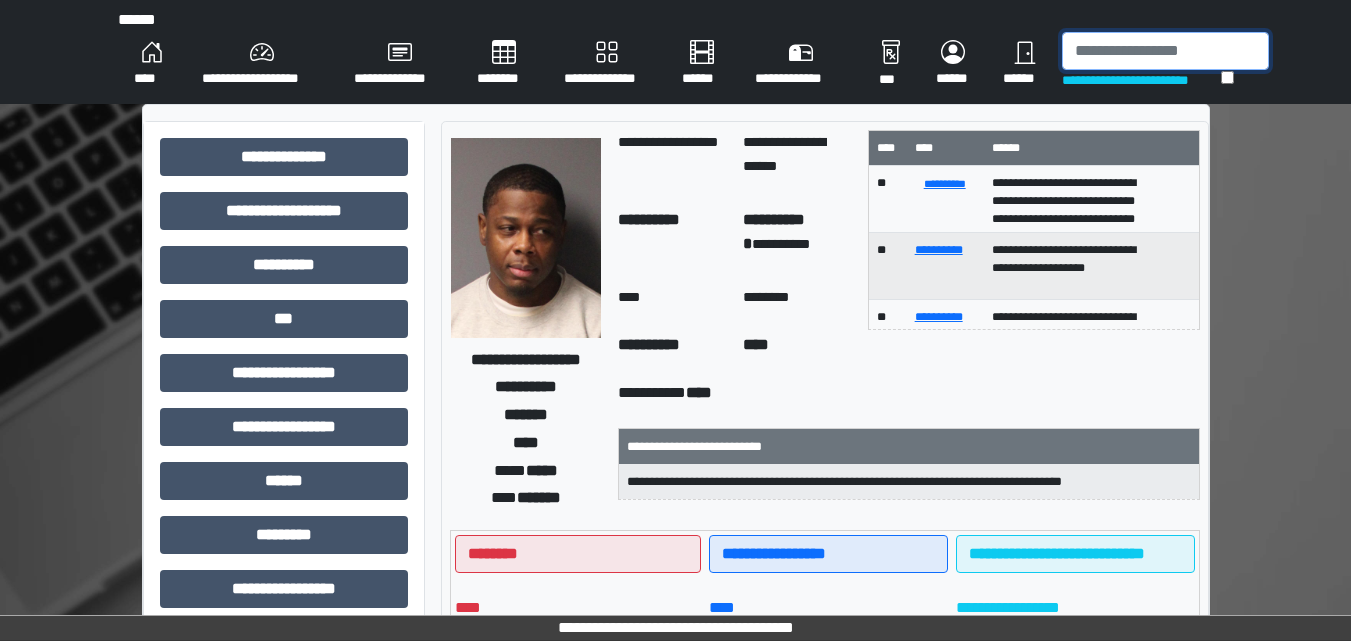 click at bounding box center [1165, 51] 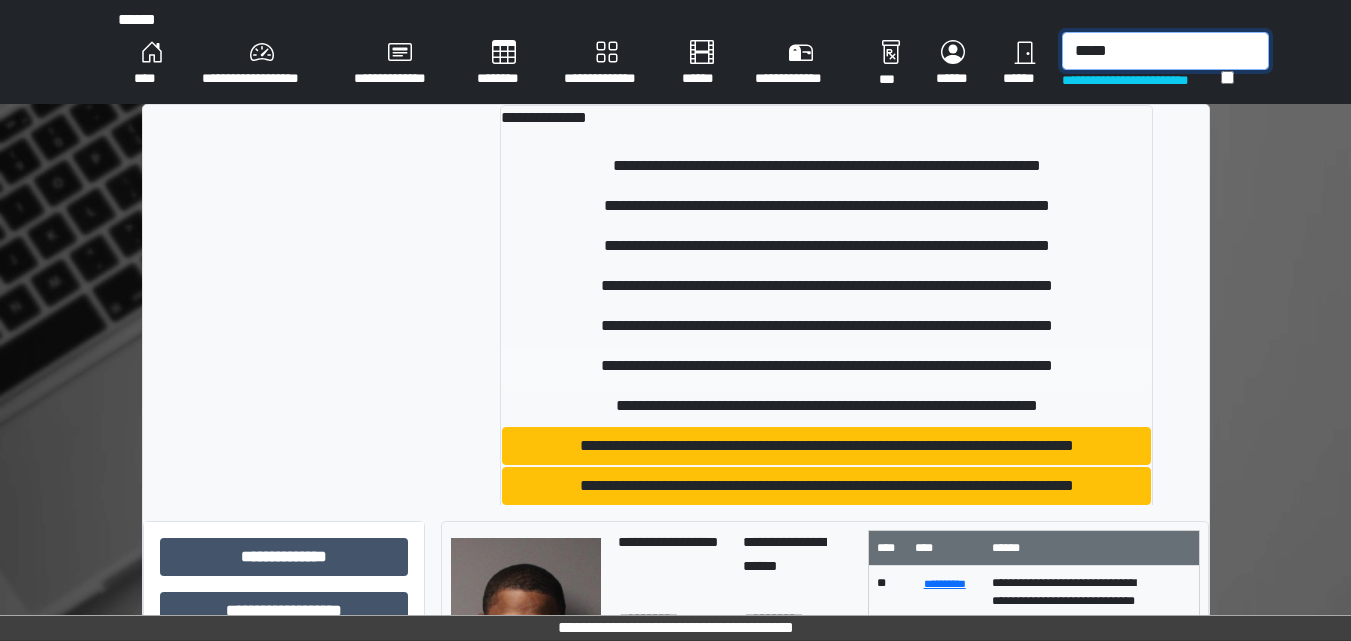 type on "*****" 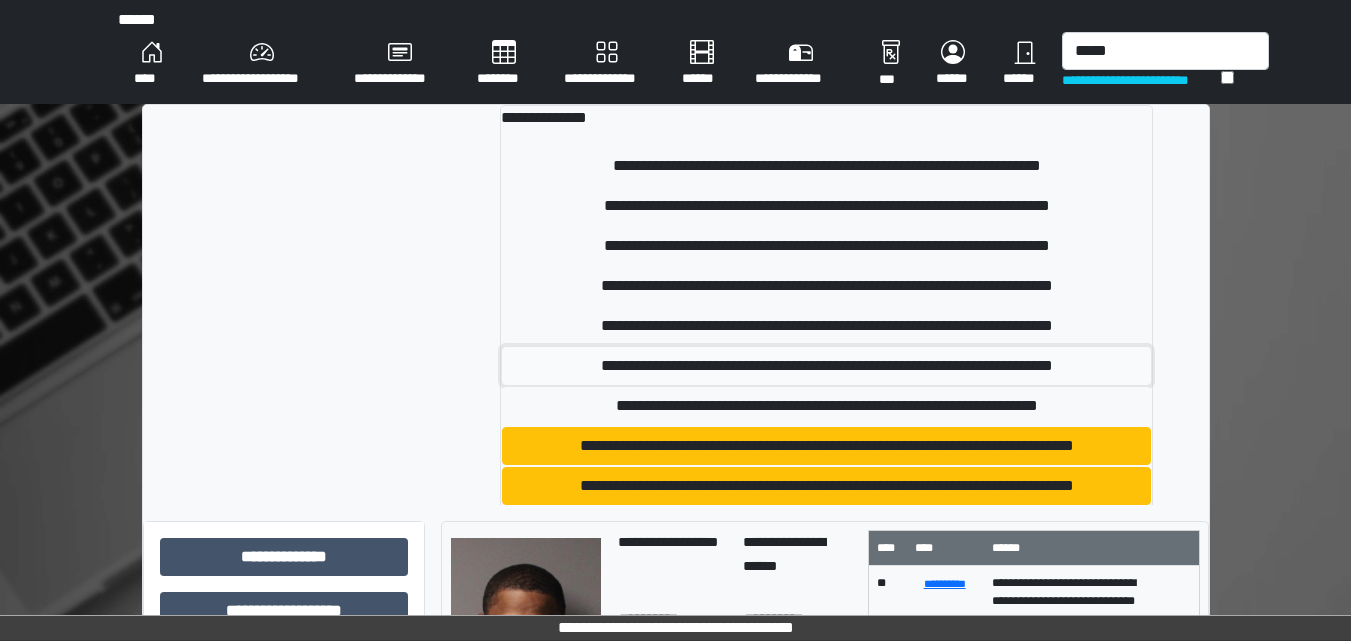 click on "**********" at bounding box center (826, 166) 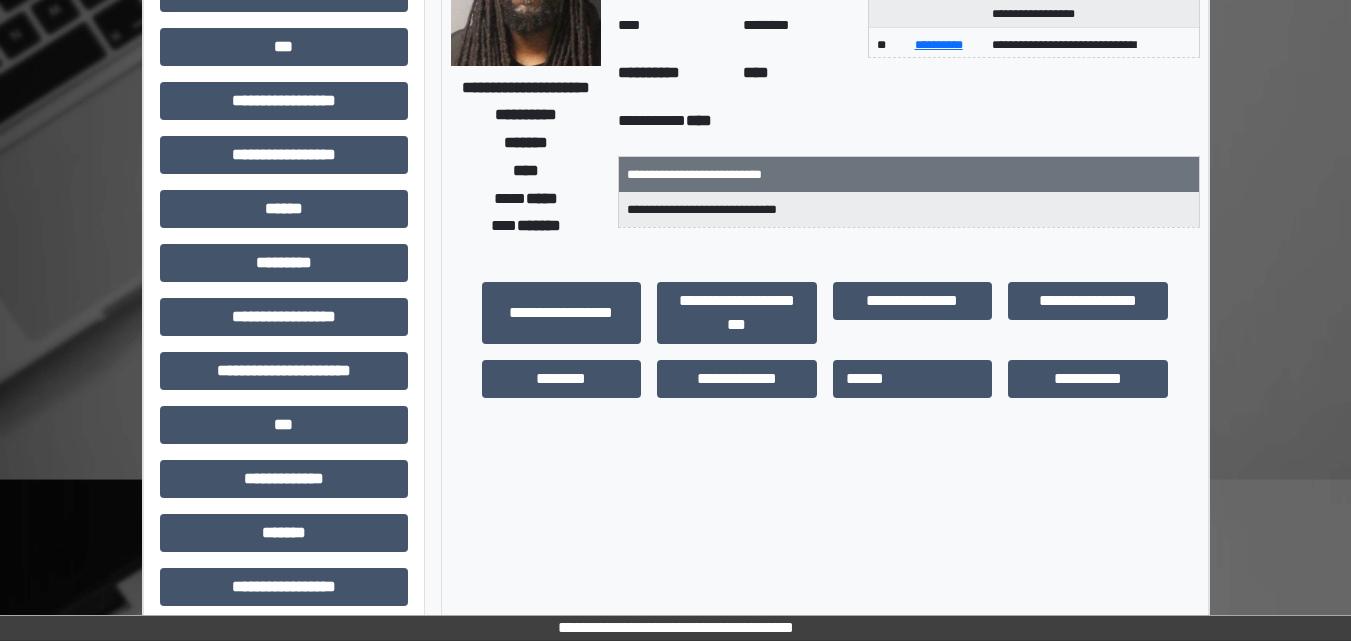 scroll, scrollTop: 279, scrollLeft: 0, axis: vertical 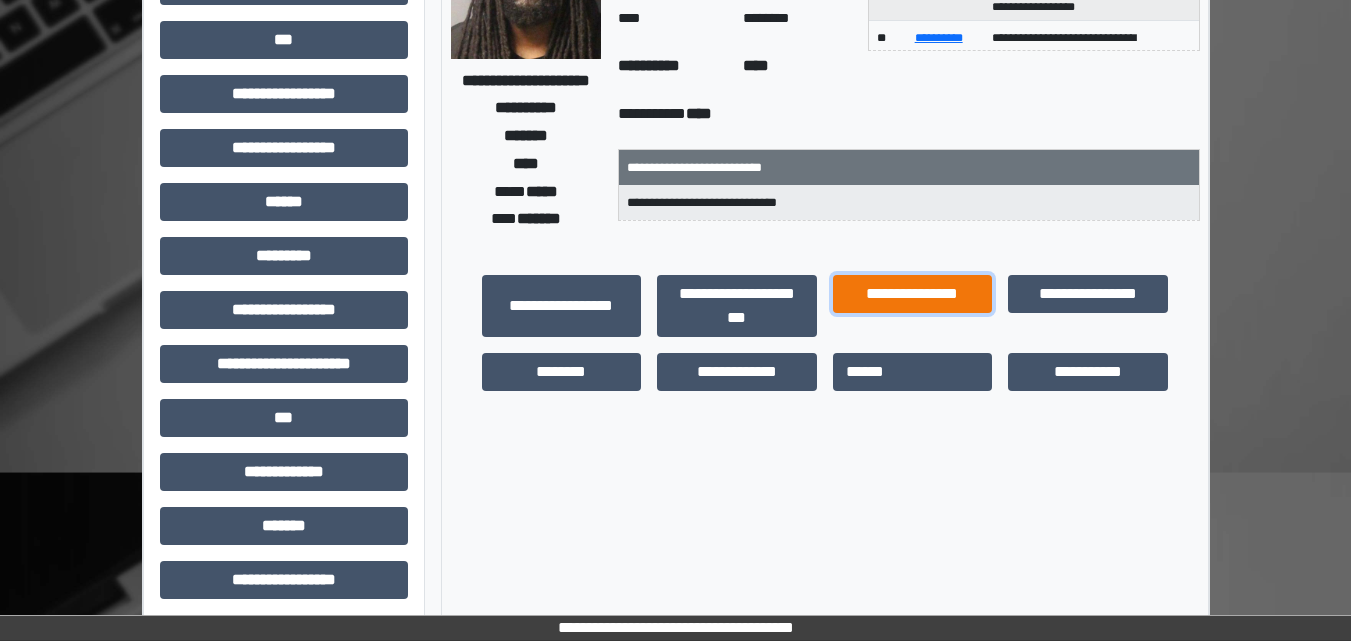 click on "**********" at bounding box center (562, 306) 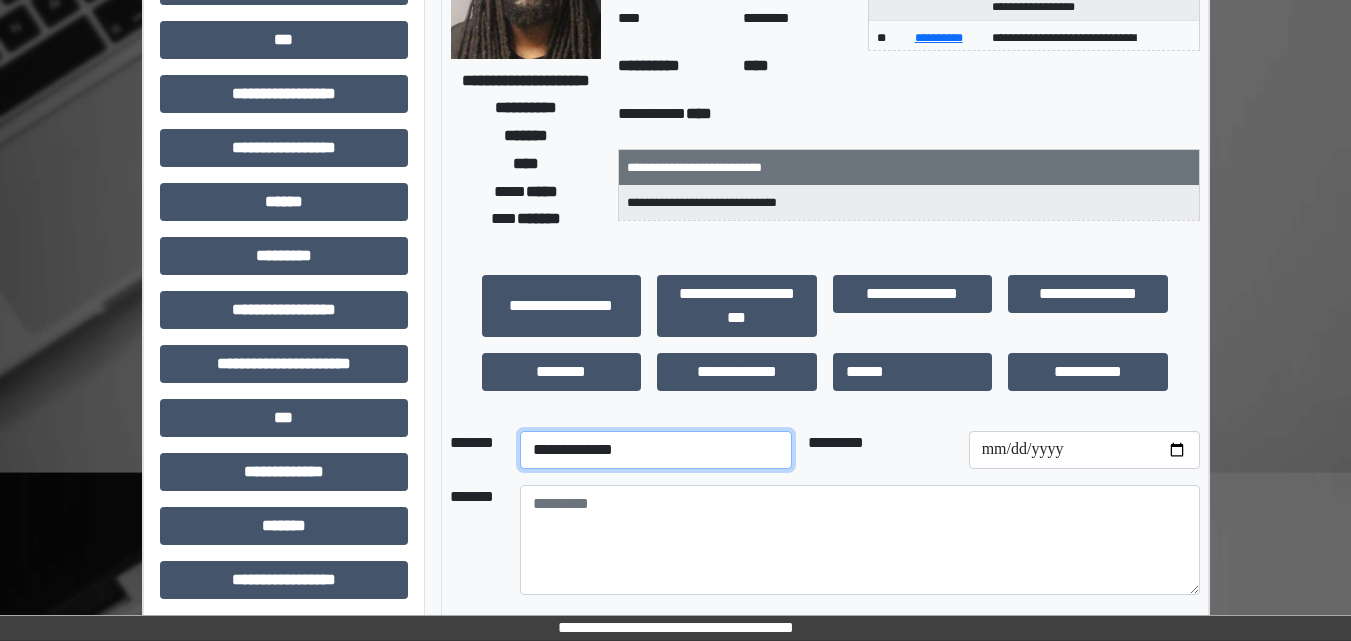 click on "**********" at bounding box center [656, 450] 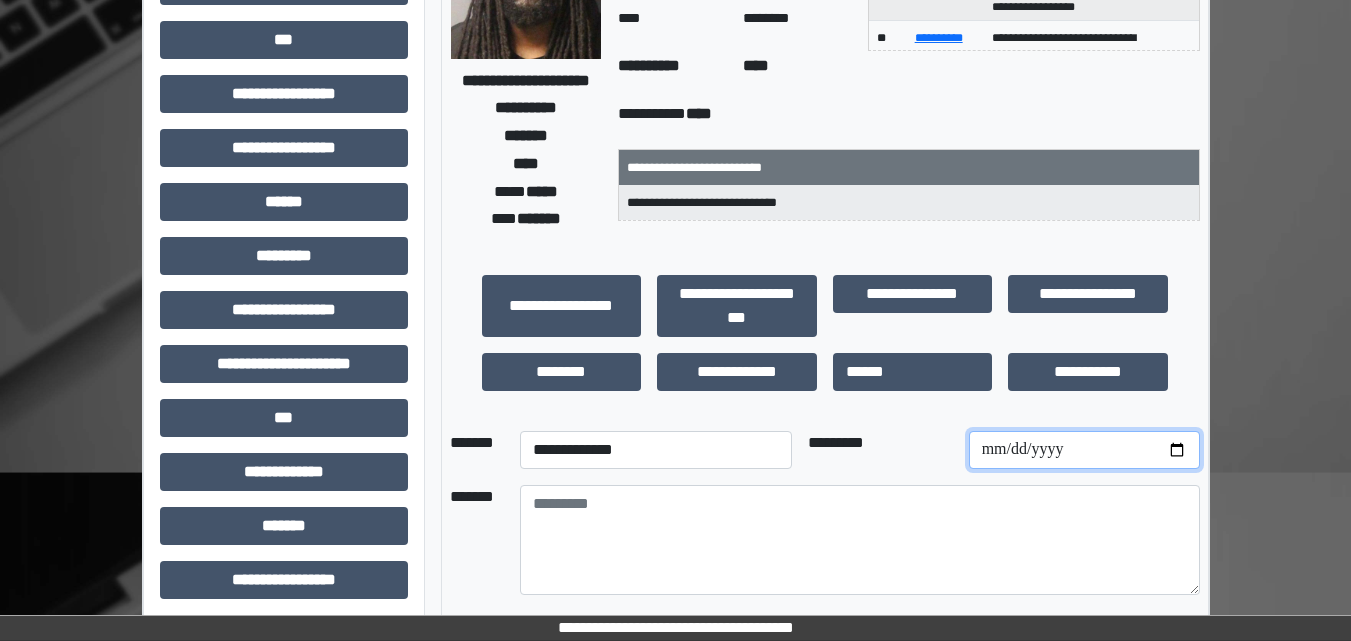 click at bounding box center (1084, 450) 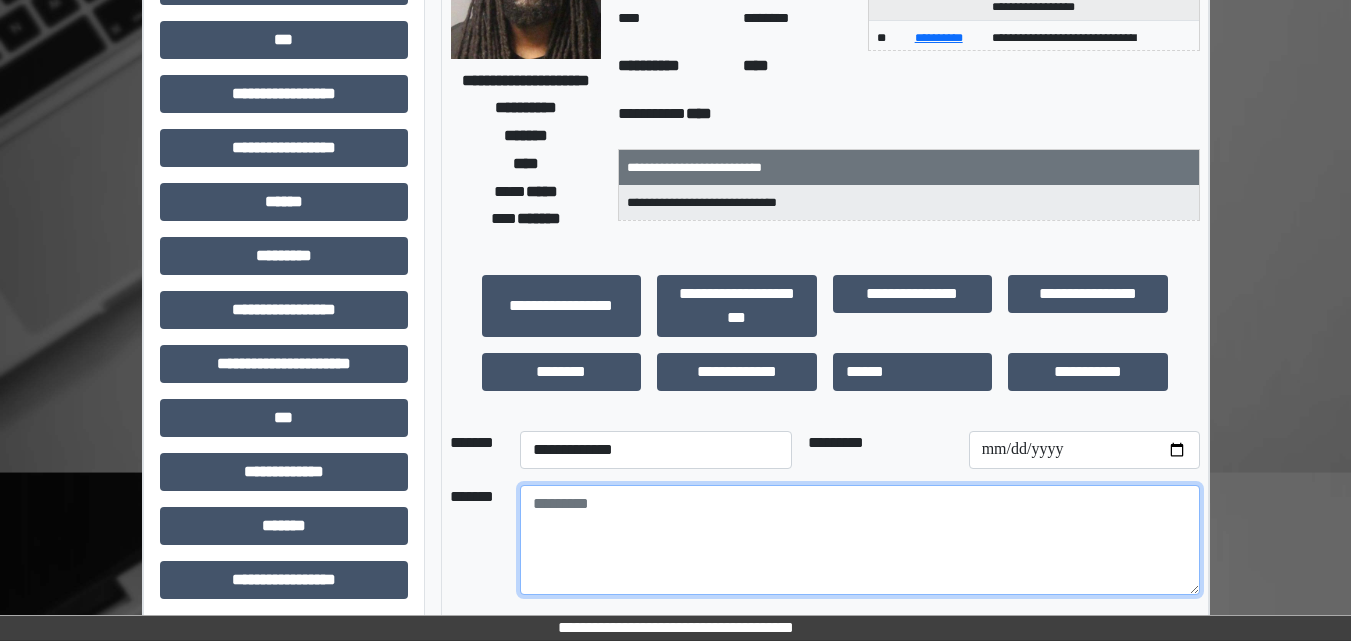 click at bounding box center [860, 540] 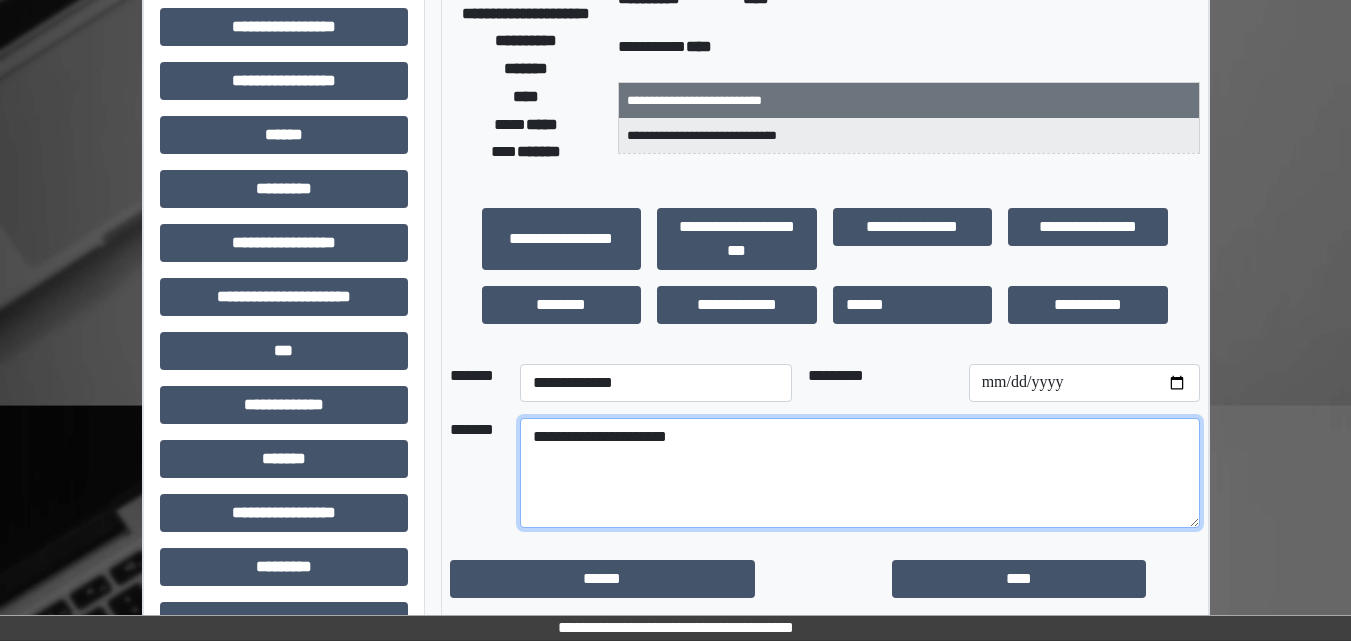 scroll, scrollTop: 379, scrollLeft: 0, axis: vertical 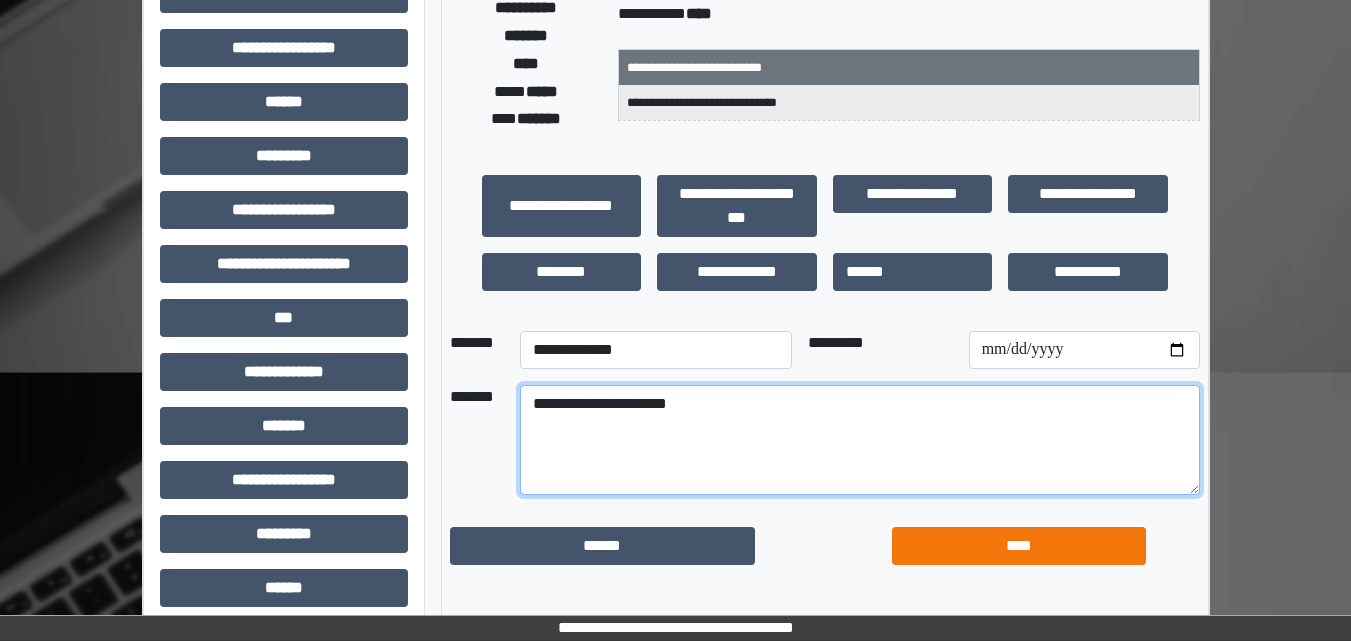 type on "**********" 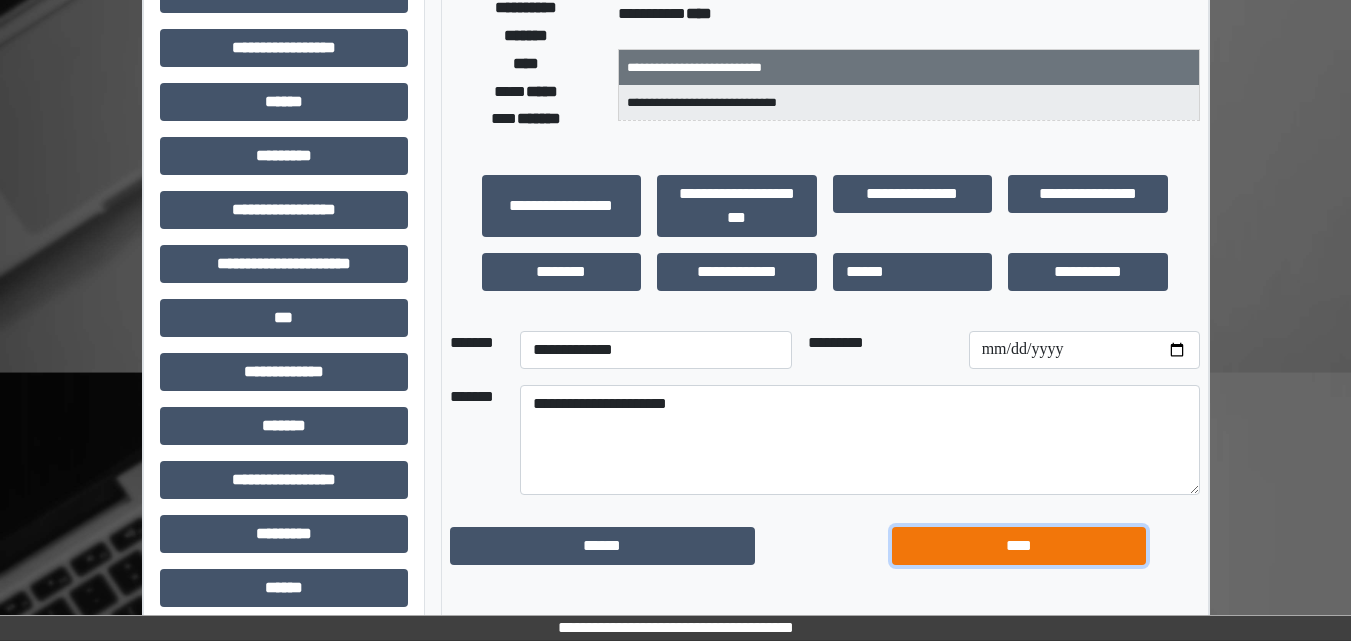 click on "****" at bounding box center (603, 546) 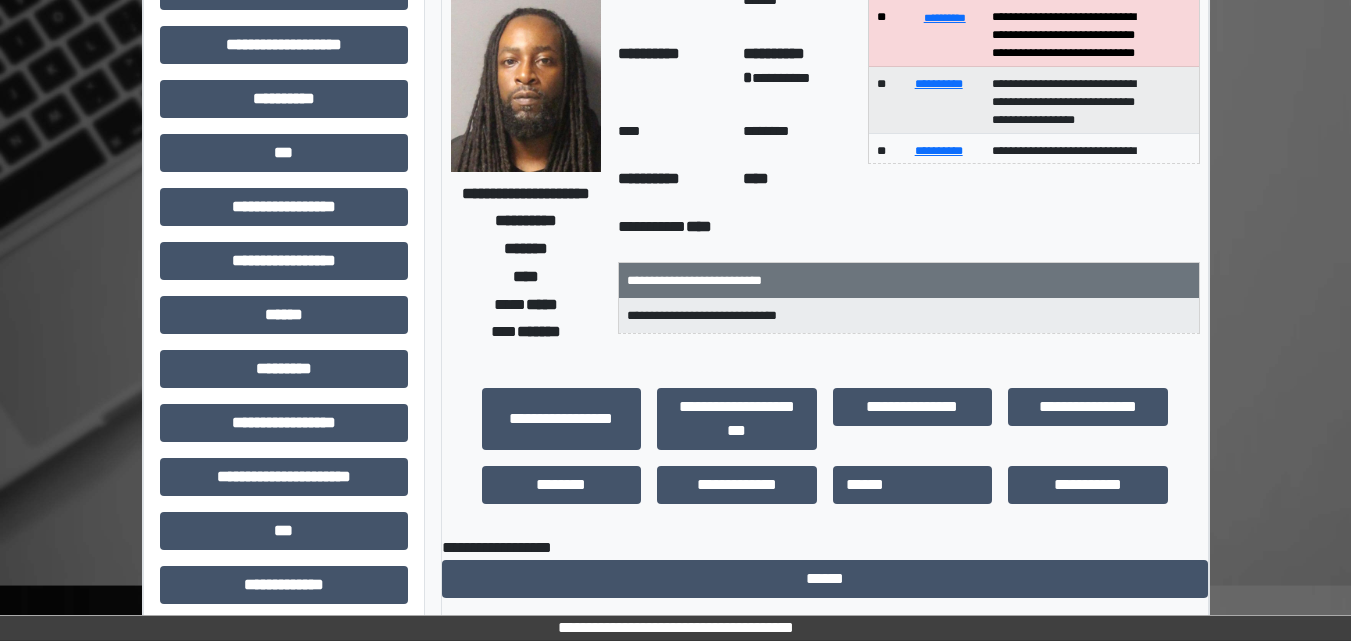 scroll, scrollTop: 0, scrollLeft: 0, axis: both 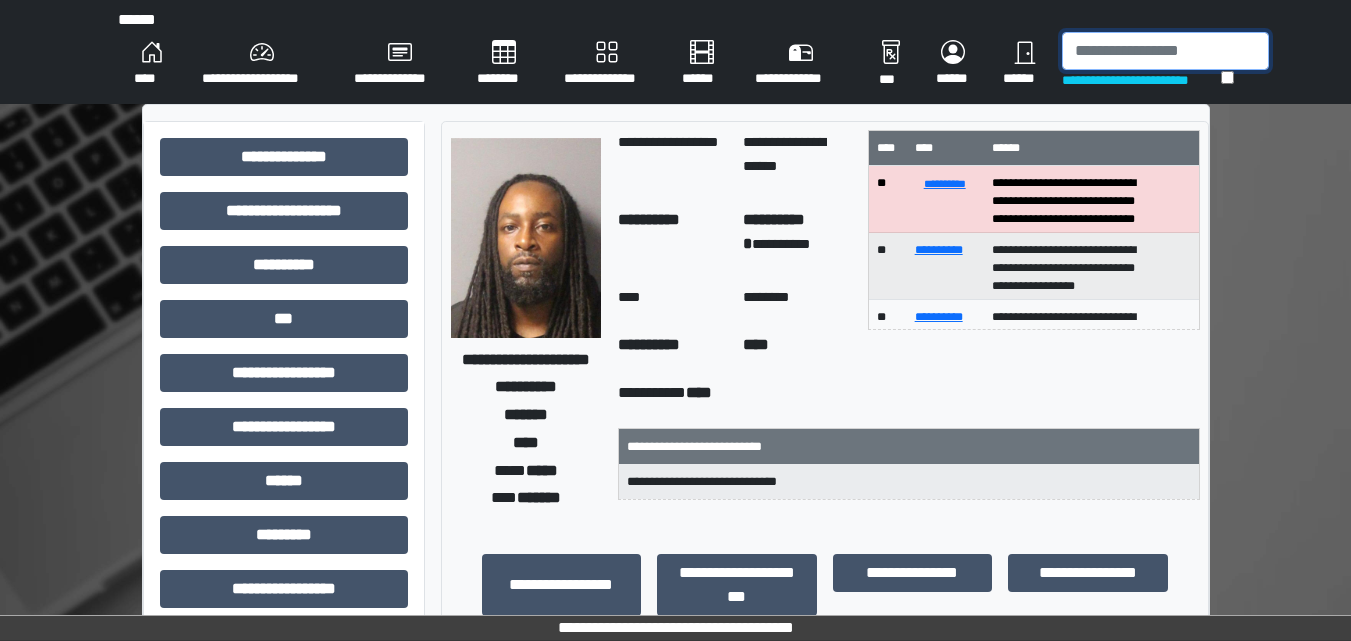 click at bounding box center [1165, 51] 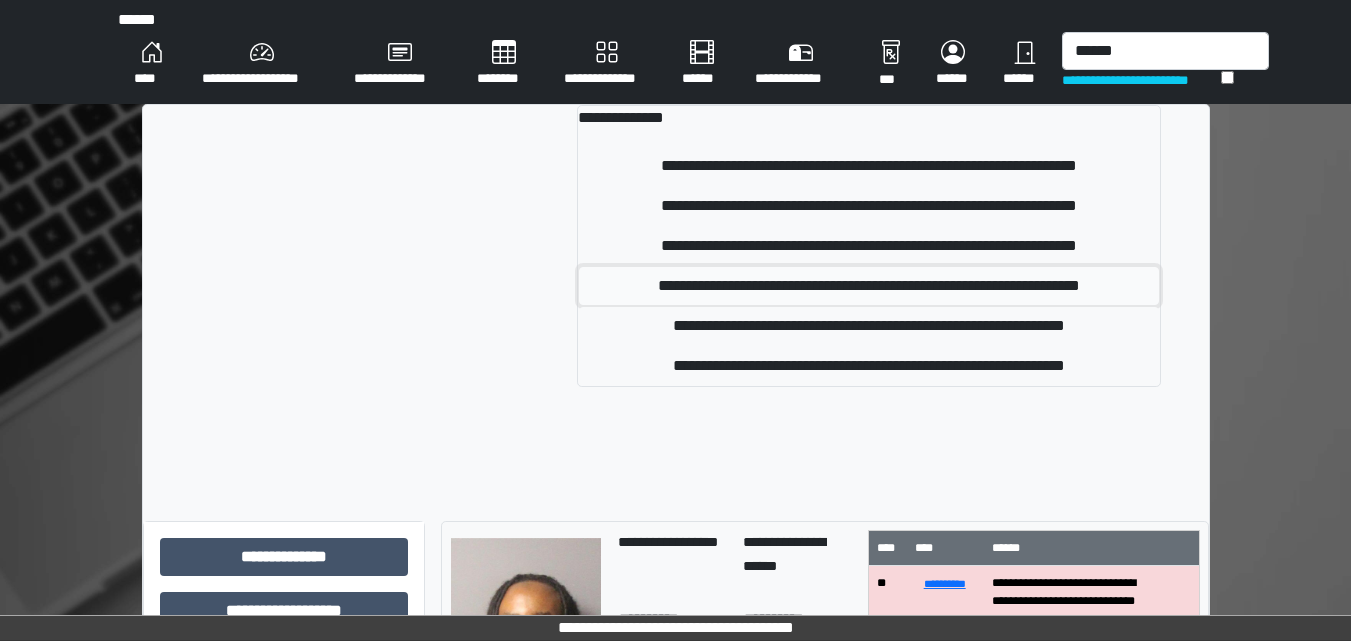 click on "**********" at bounding box center (869, 166) 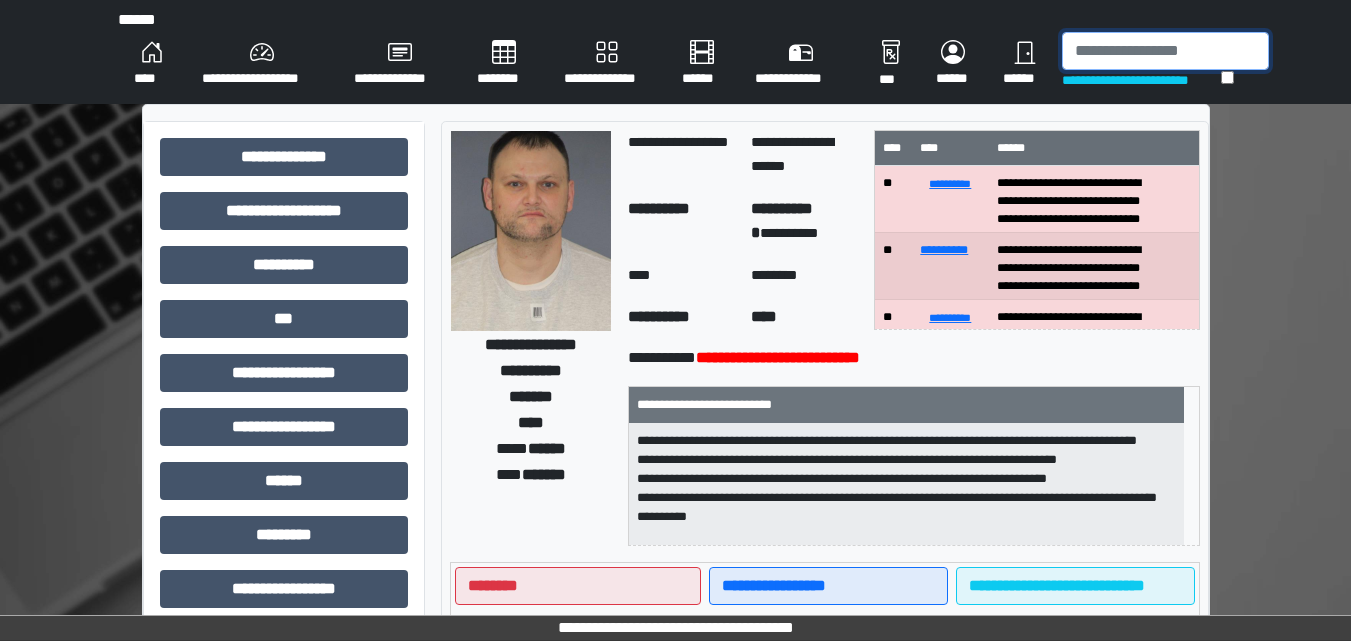 click at bounding box center [1165, 51] 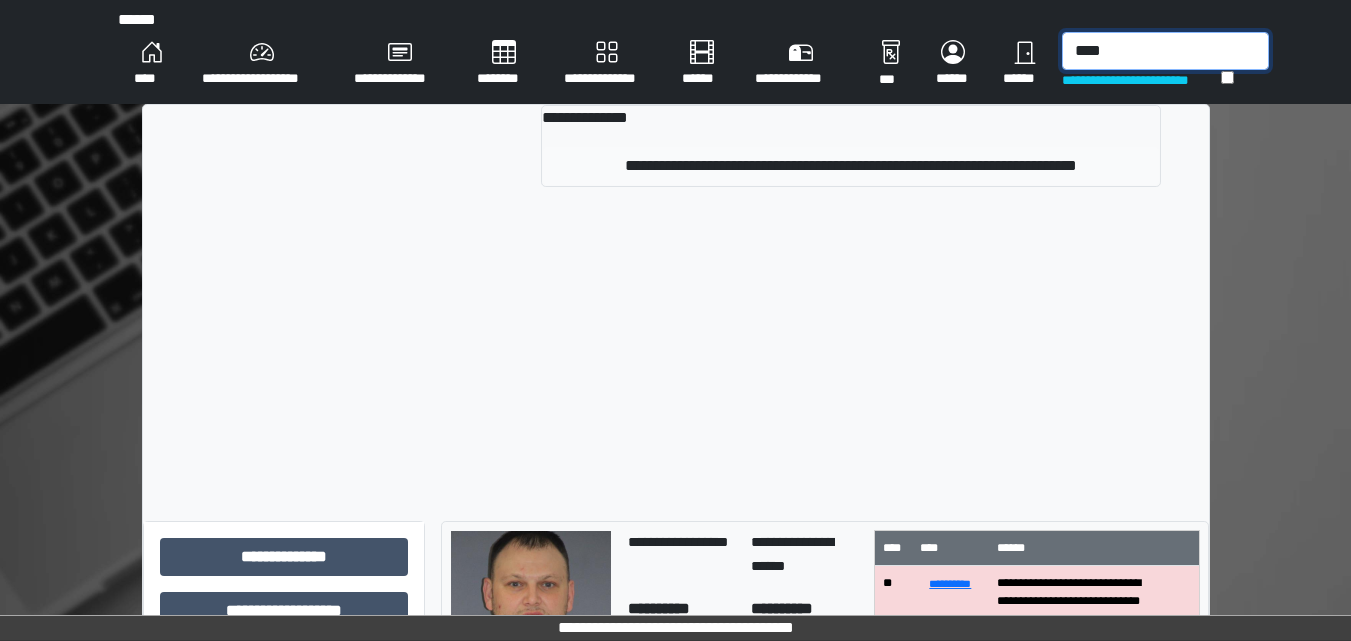 type on "****" 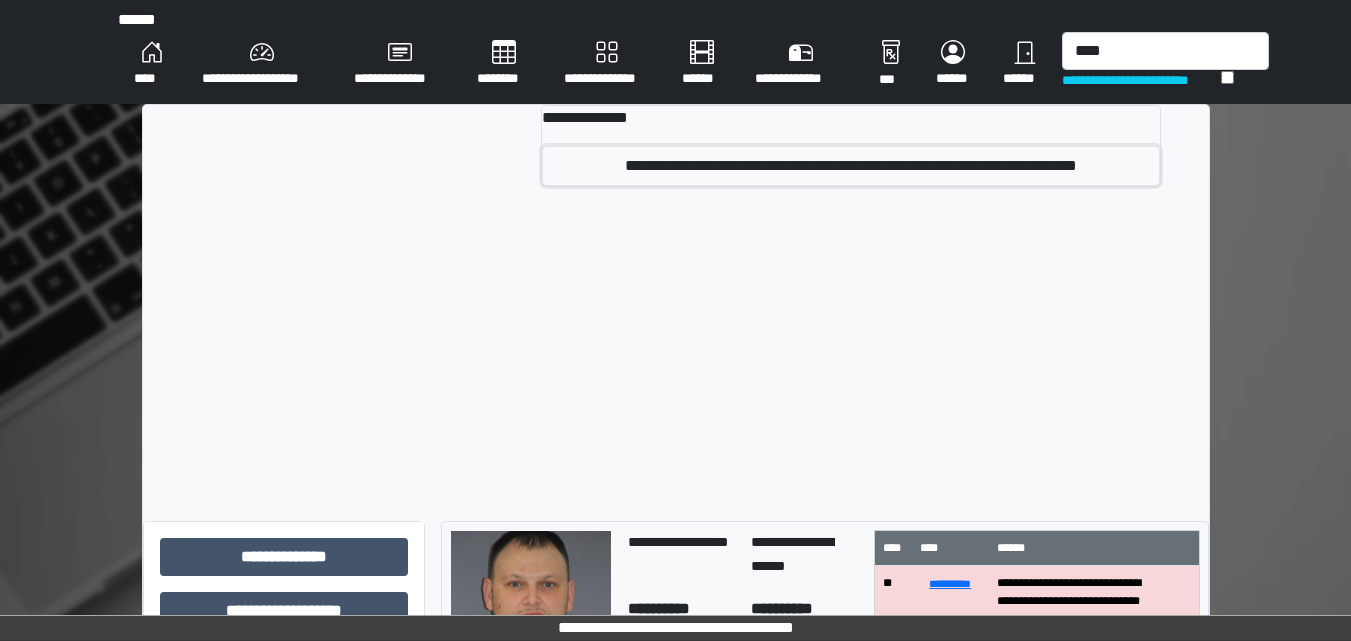 click on "**********" at bounding box center [851, 166] 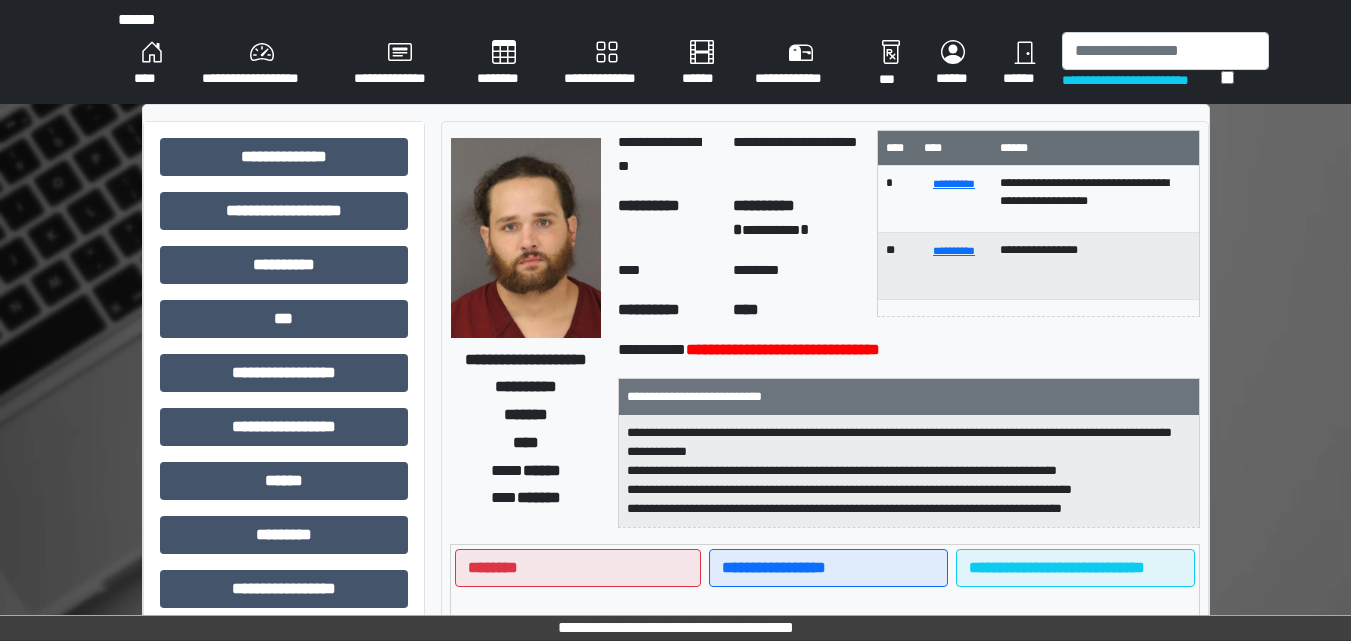 click at bounding box center (526, 238) 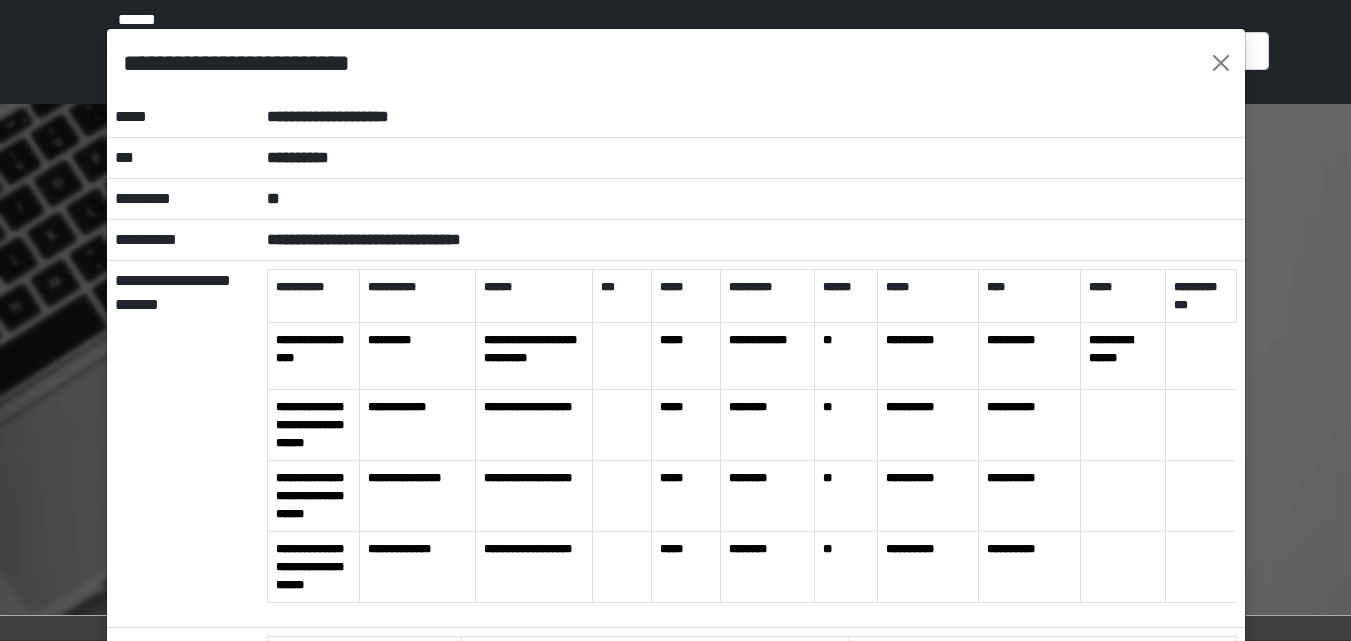 scroll, scrollTop: 200, scrollLeft: 0, axis: vertical 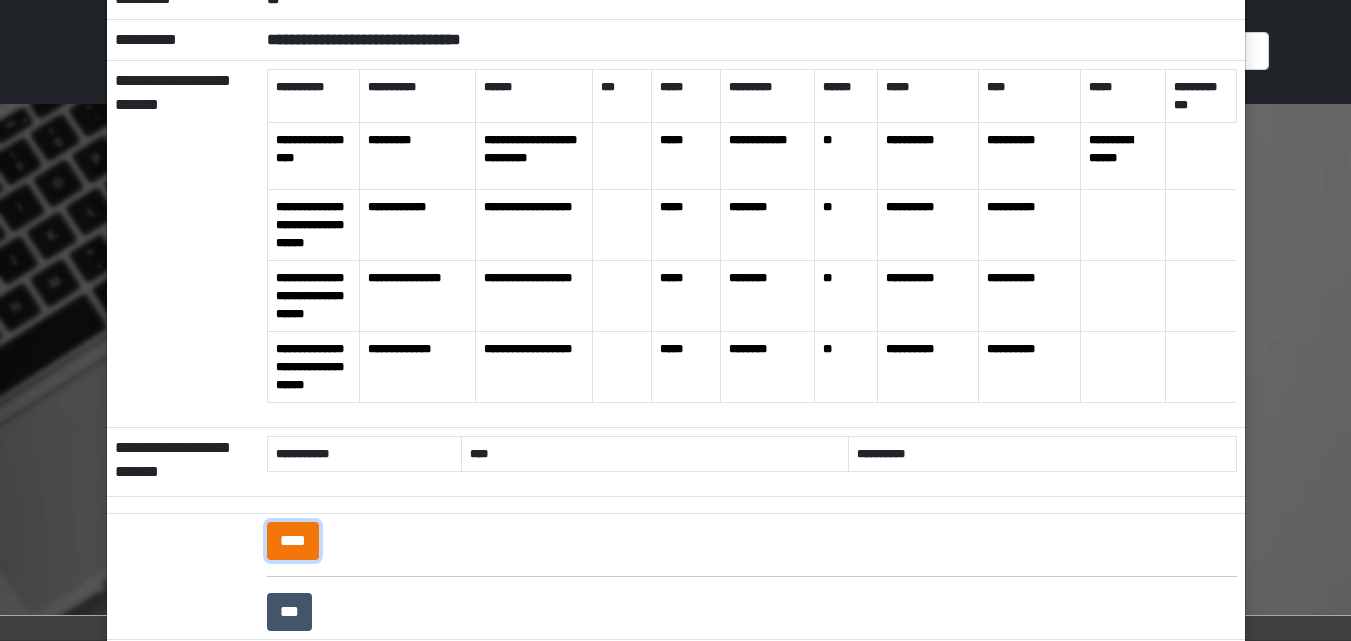 click on "****" at bounding box center (293, 541) 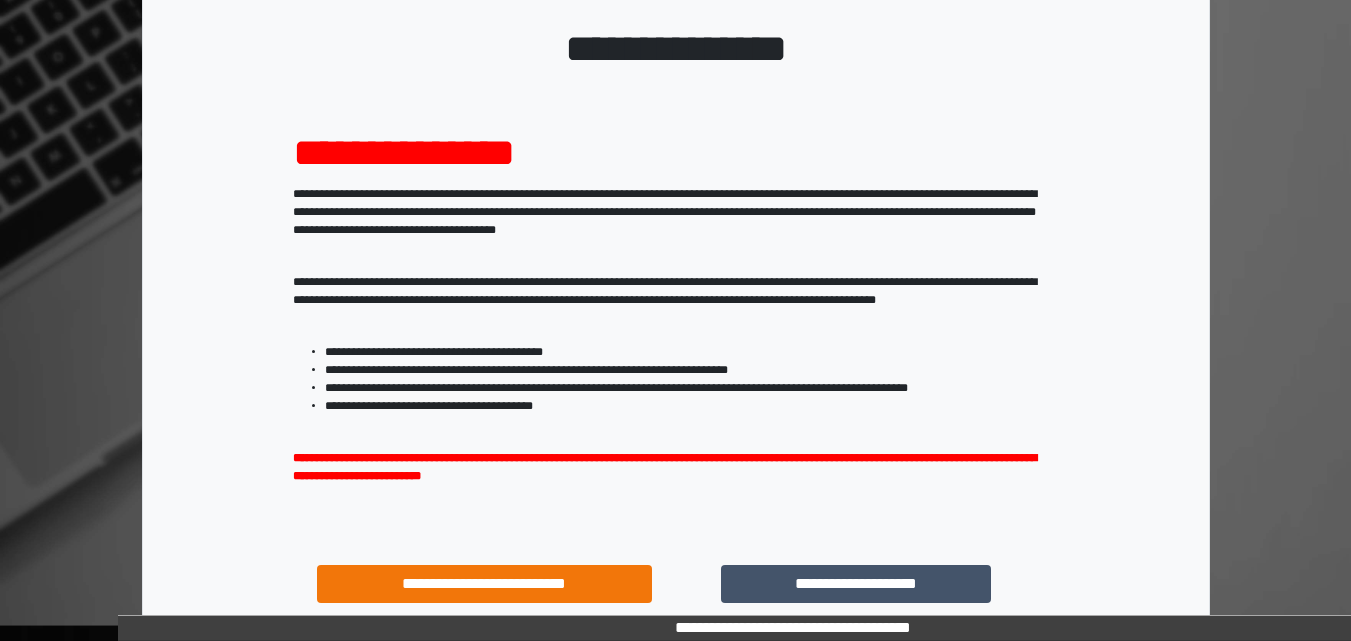 scroll, scrollTop: 200, scrollLeft: 0, axis: vertical 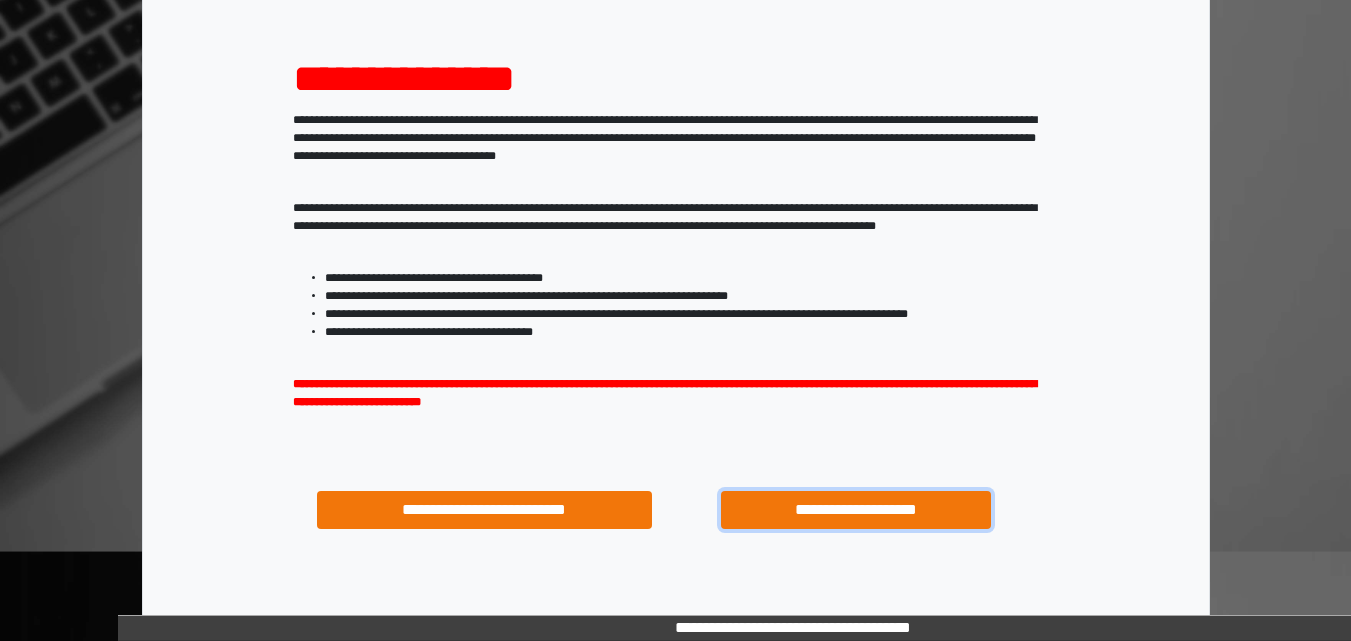 click on "**********" at bounding box center (855, 510) 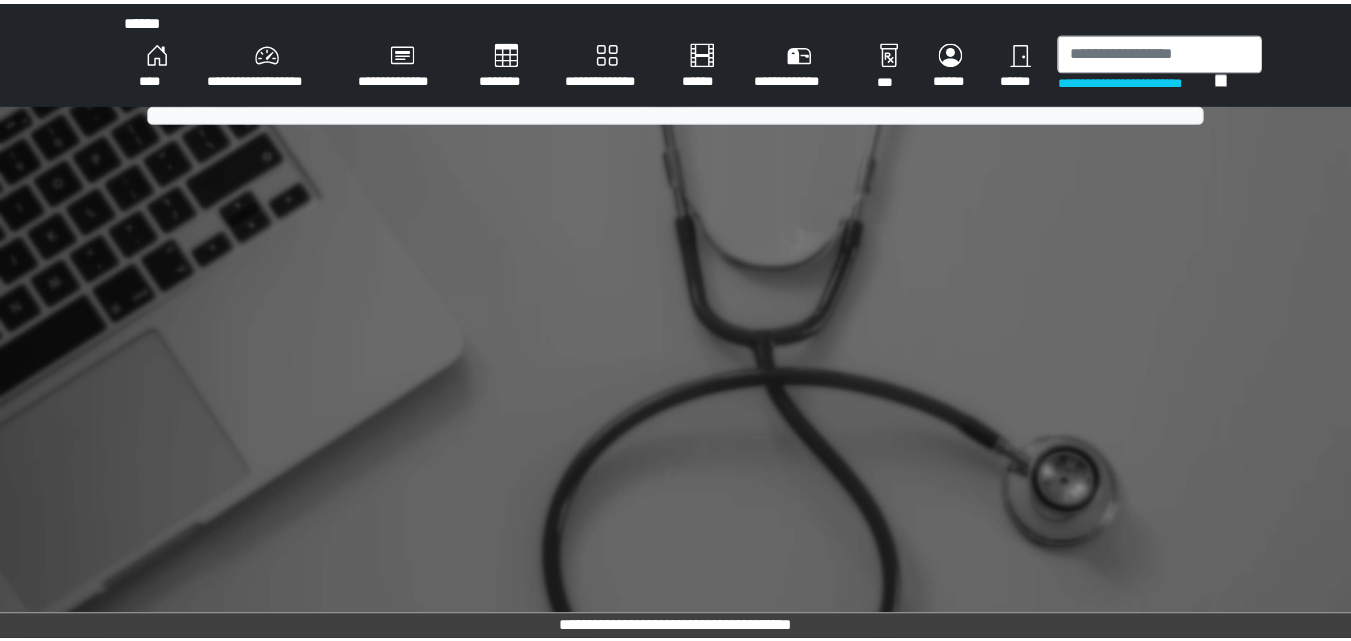 scroll, scrollTop: 0, scrollLeft: 0, axis: both 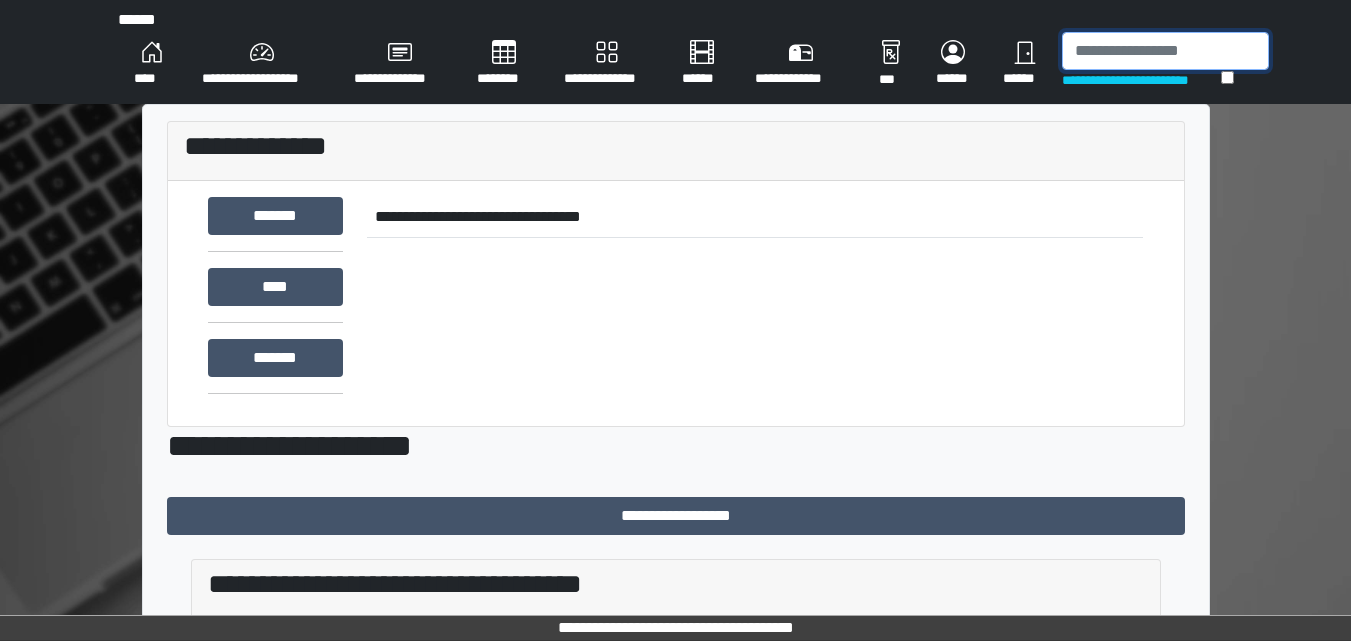 click at bounding box center (1165, 51) 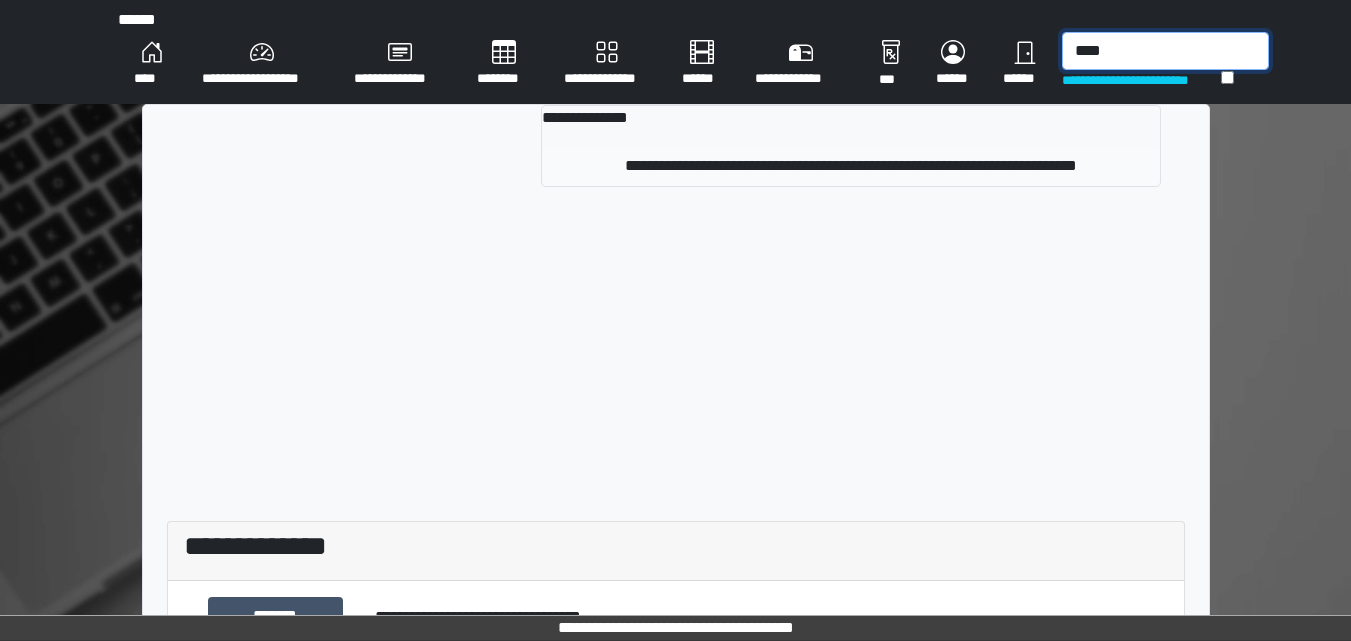 type on "****" 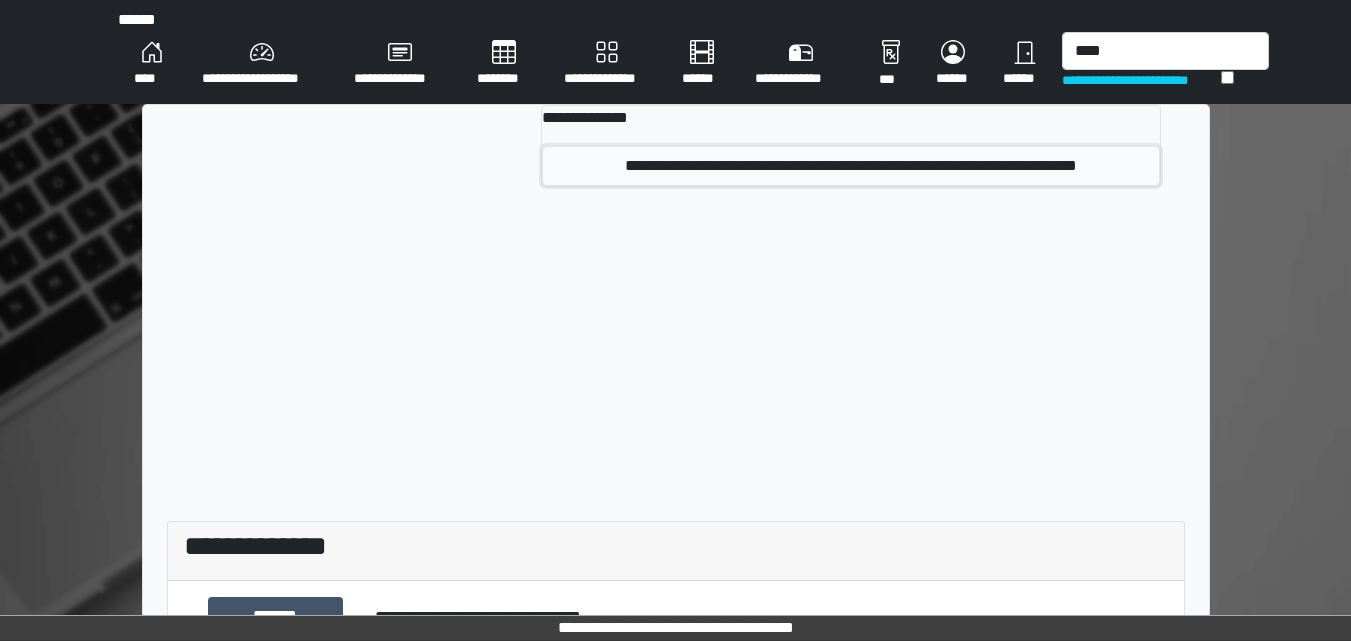 click on "**********" at bounding box center [851, 166] 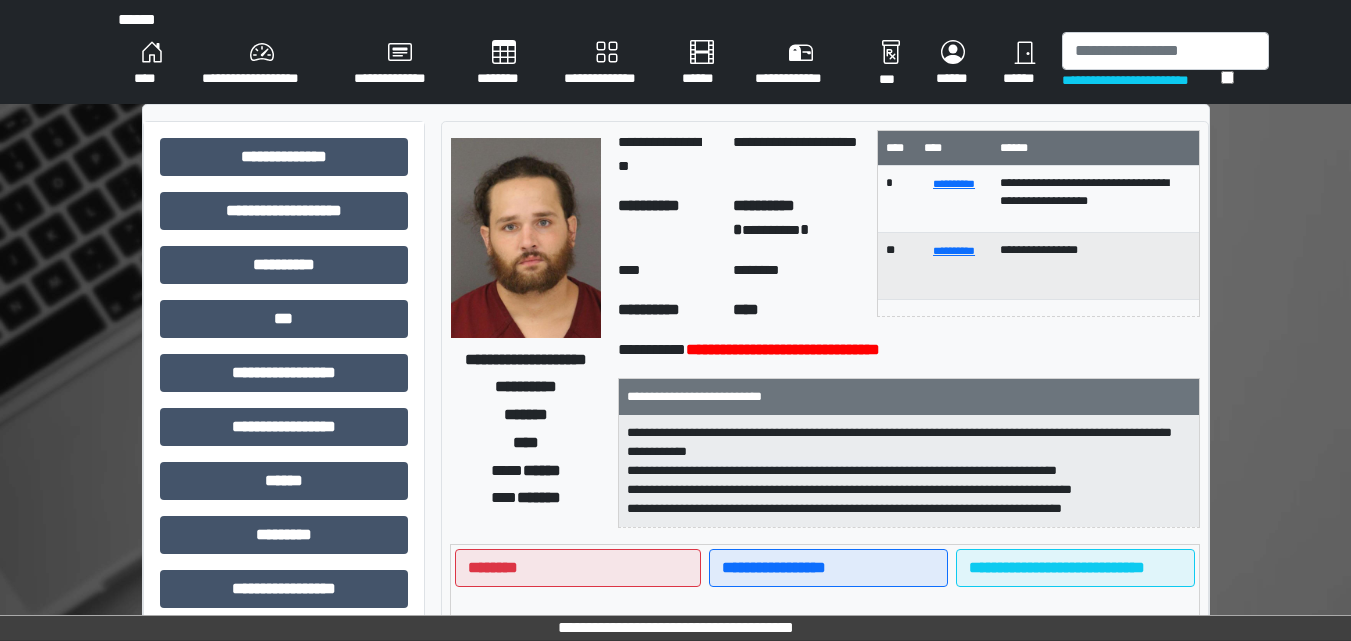 click at bounding box center (526, 238) 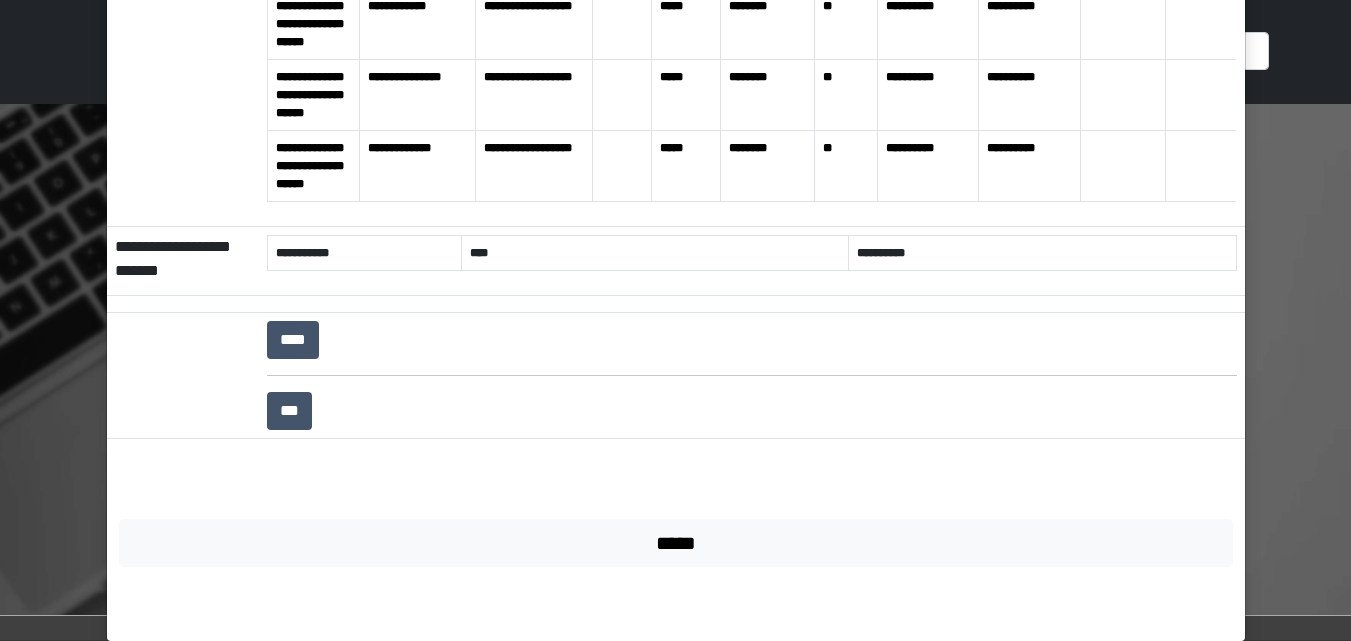 scroll, scrollTop: 430, scrollLeft: 0, axis: vertical 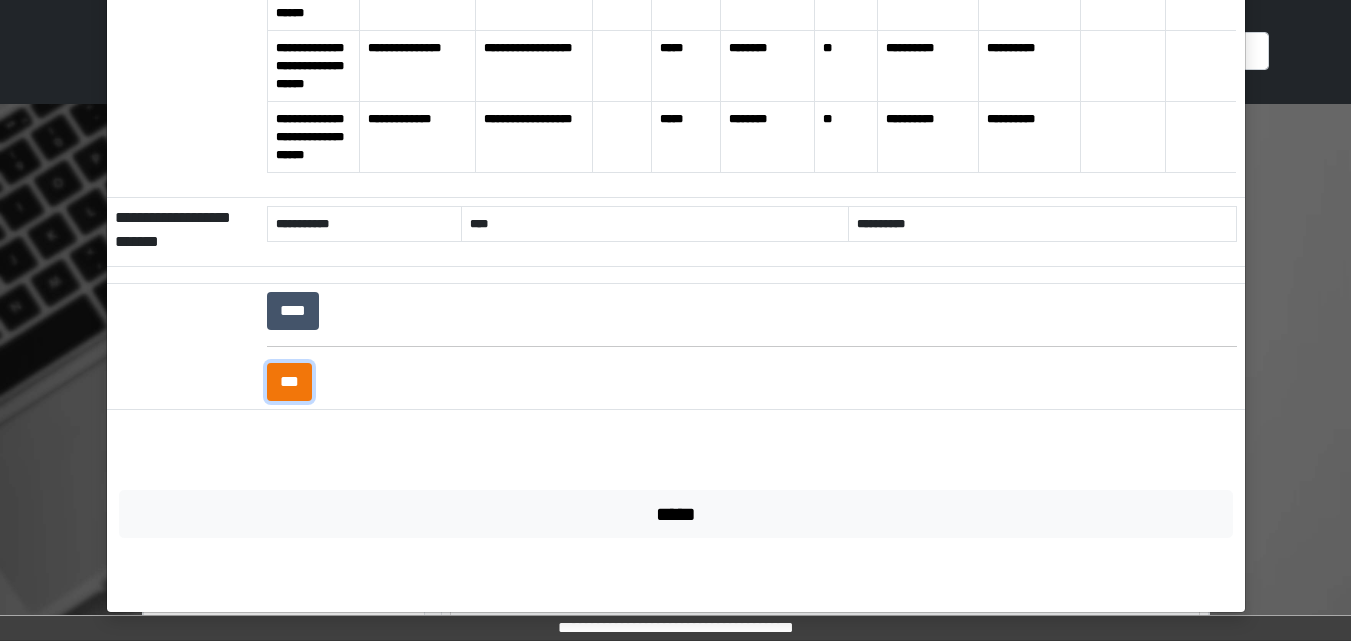 click on "***" at bounding box center (289, 382) 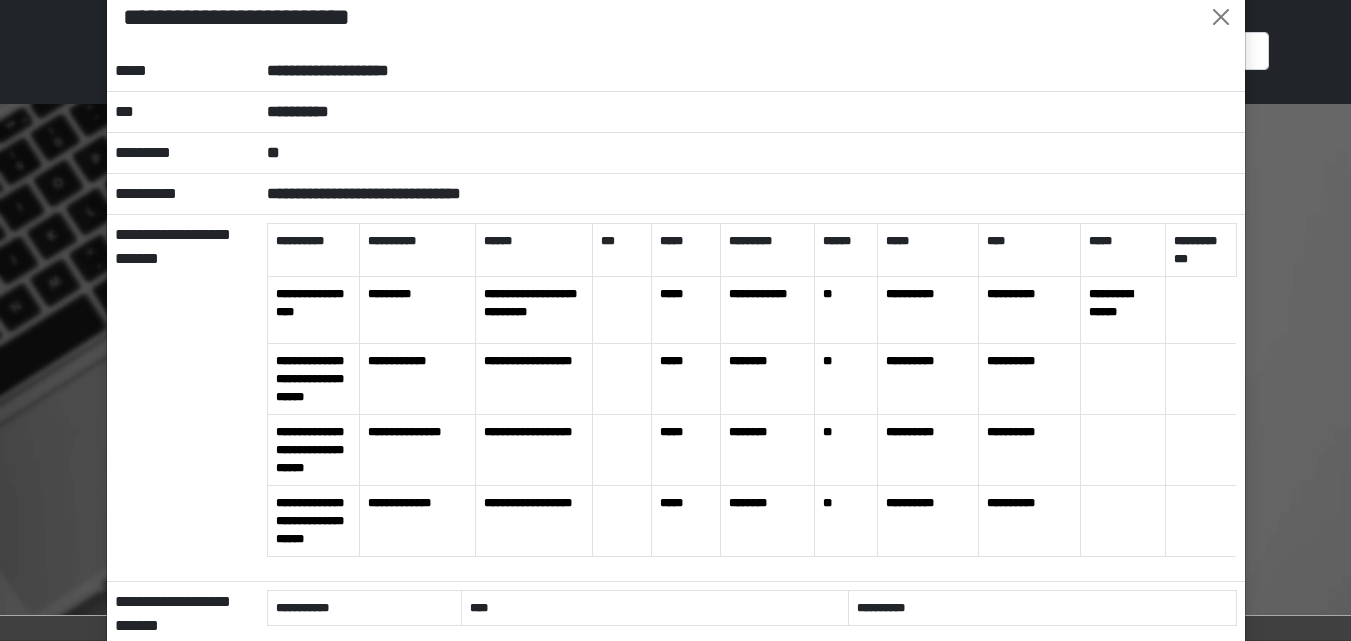 scroll, scrollTop: 30, scrollLeft: 0, axis: vertical 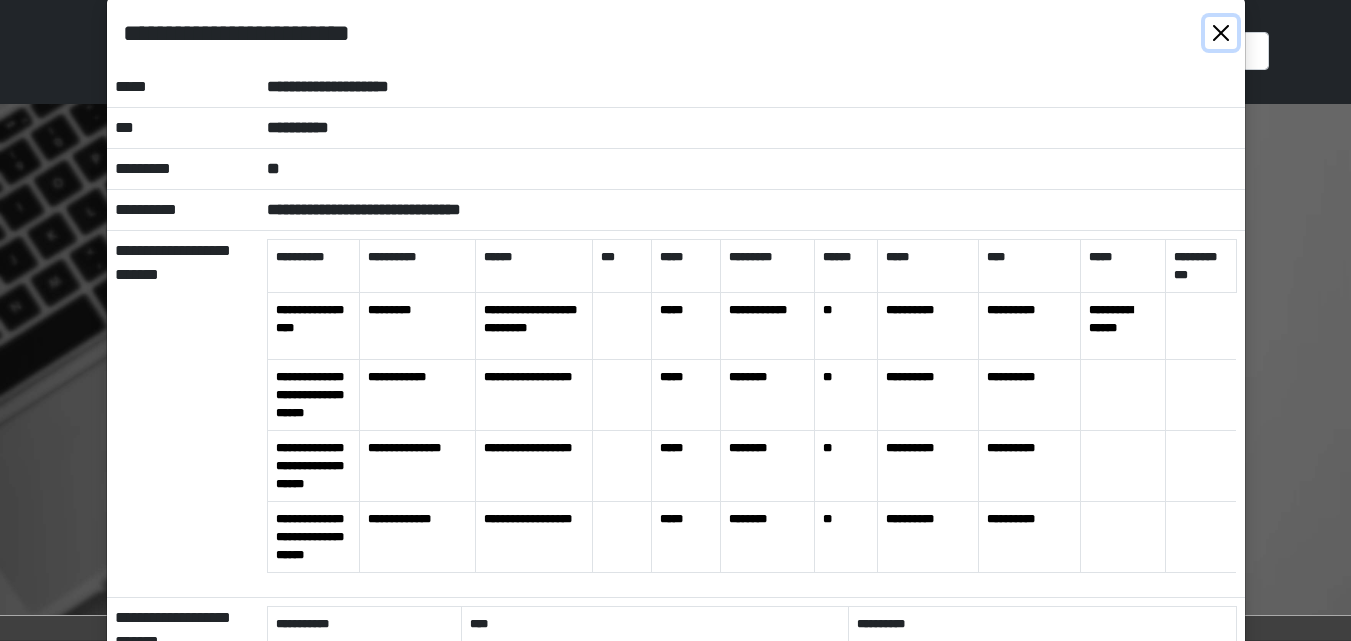click at bounding box center [1221, 33] 